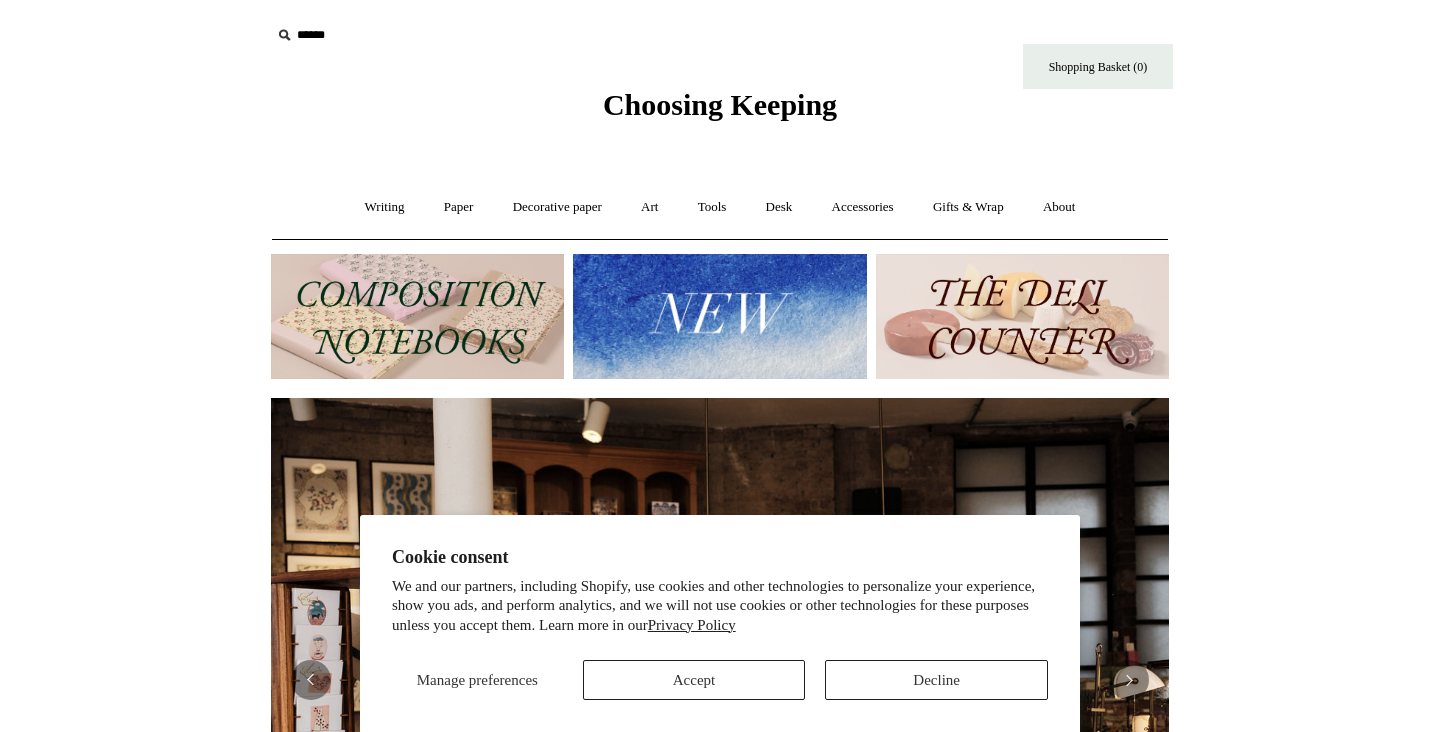 scroll, scrollTop: 0, scrollLeft: 0, axis: both 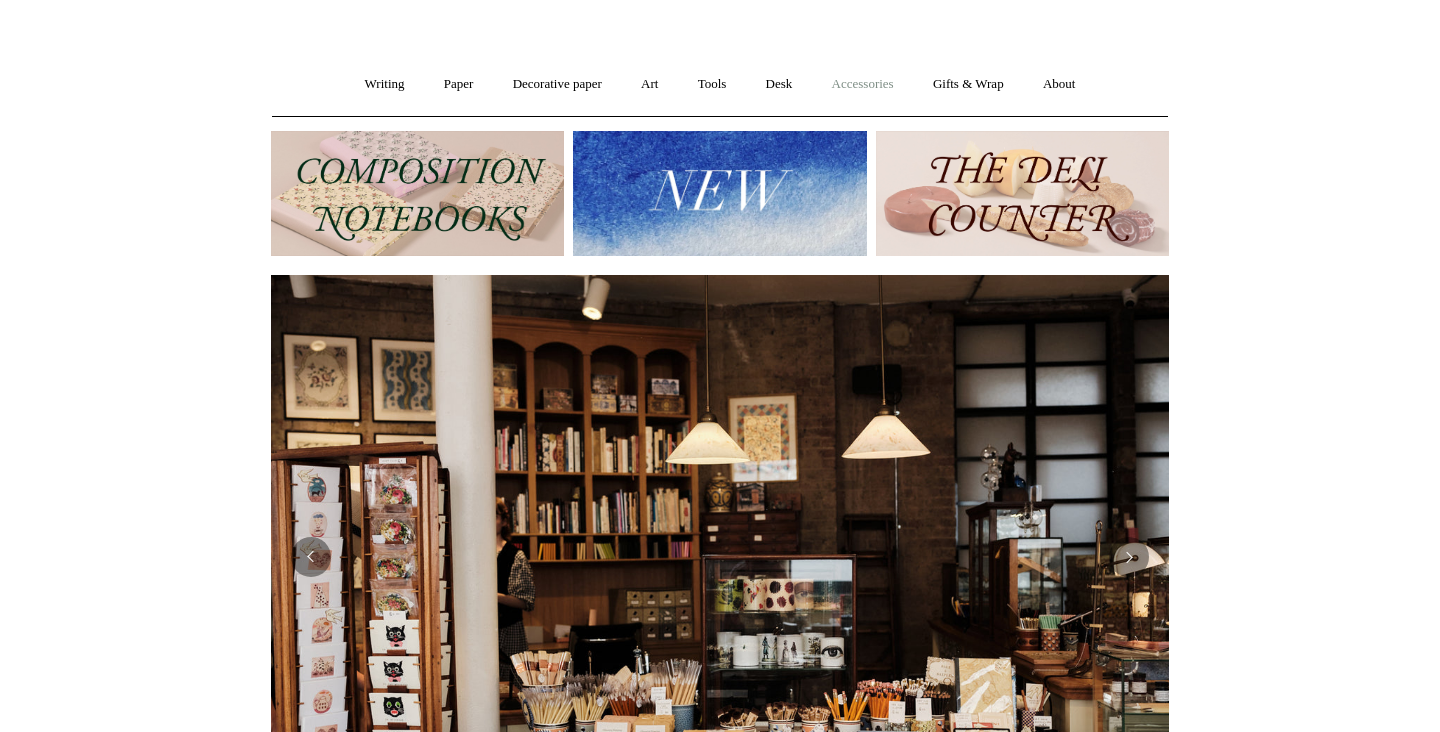 click on "Accessories +" at bounding box center (863, 84) 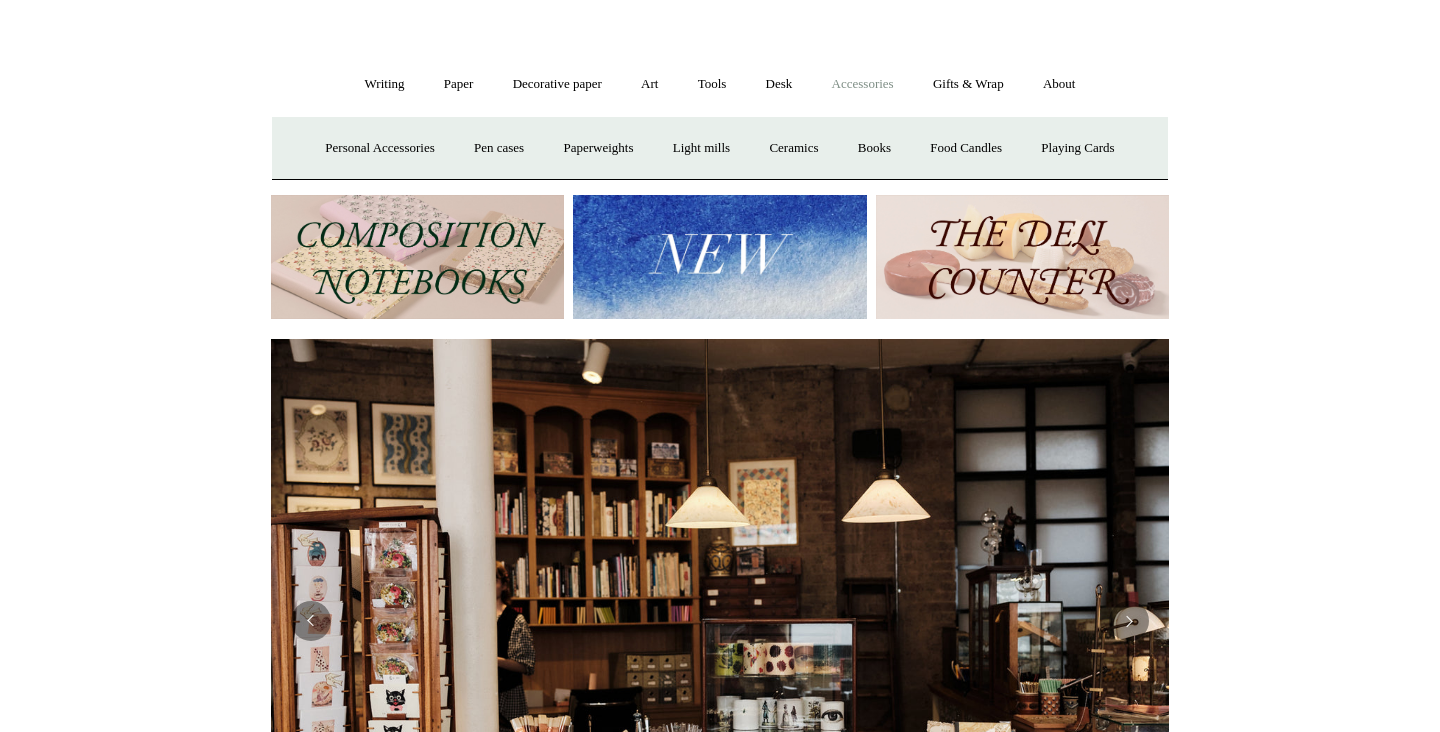 click on "Accessories -" at bounding box center [863, 84] 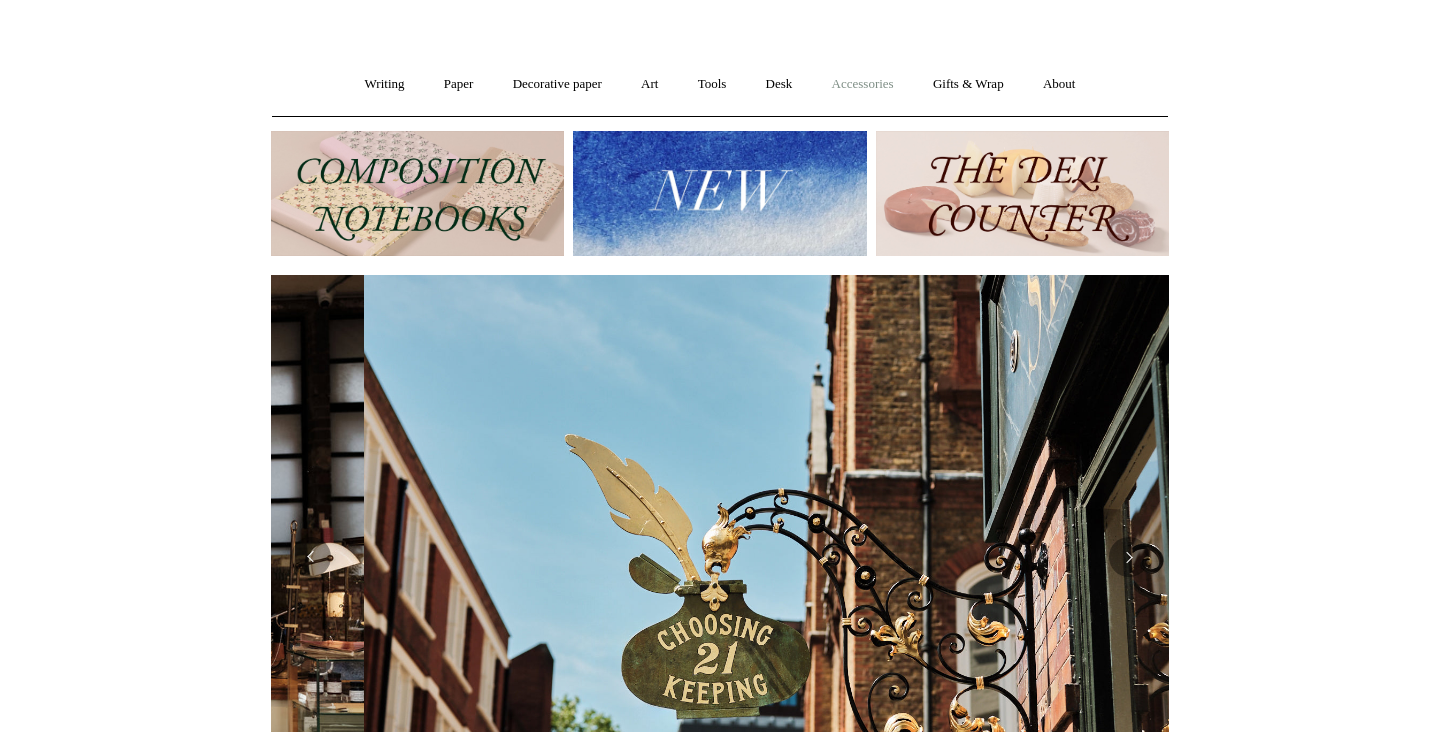 scroll, scrollTop: 0, scrollLeft: 898, axis: horizontal 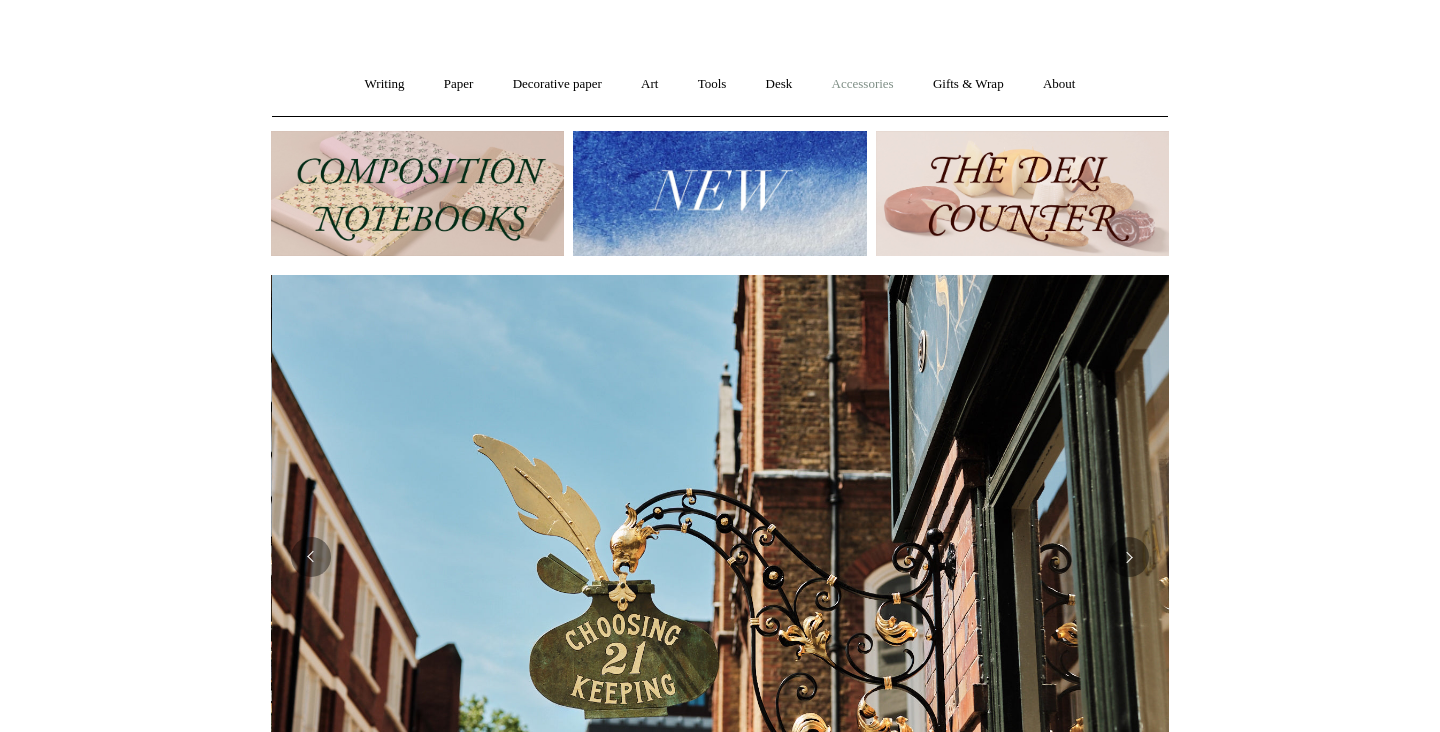 click on "Accessories +" at bounding box center (863, 84) 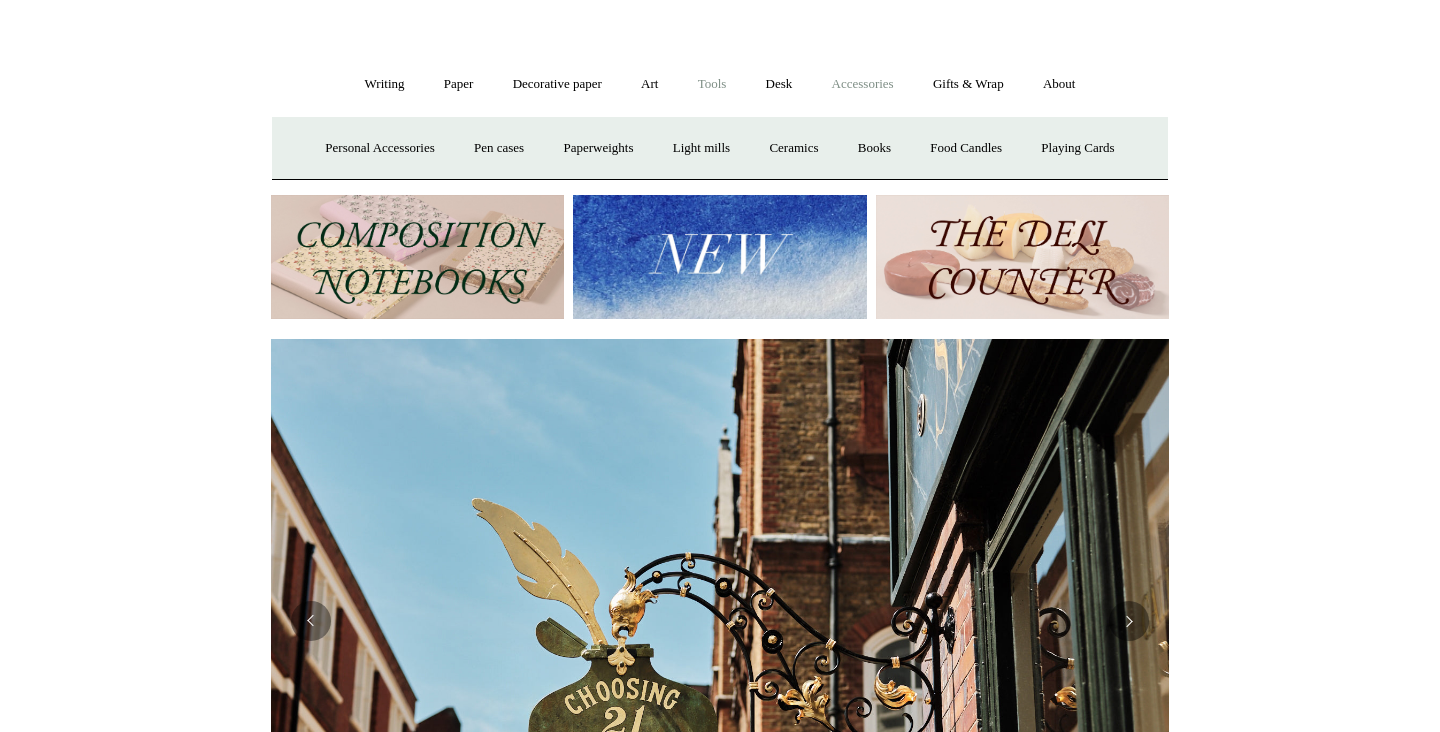 click on "Tools +" at bounding box center (712, 84) 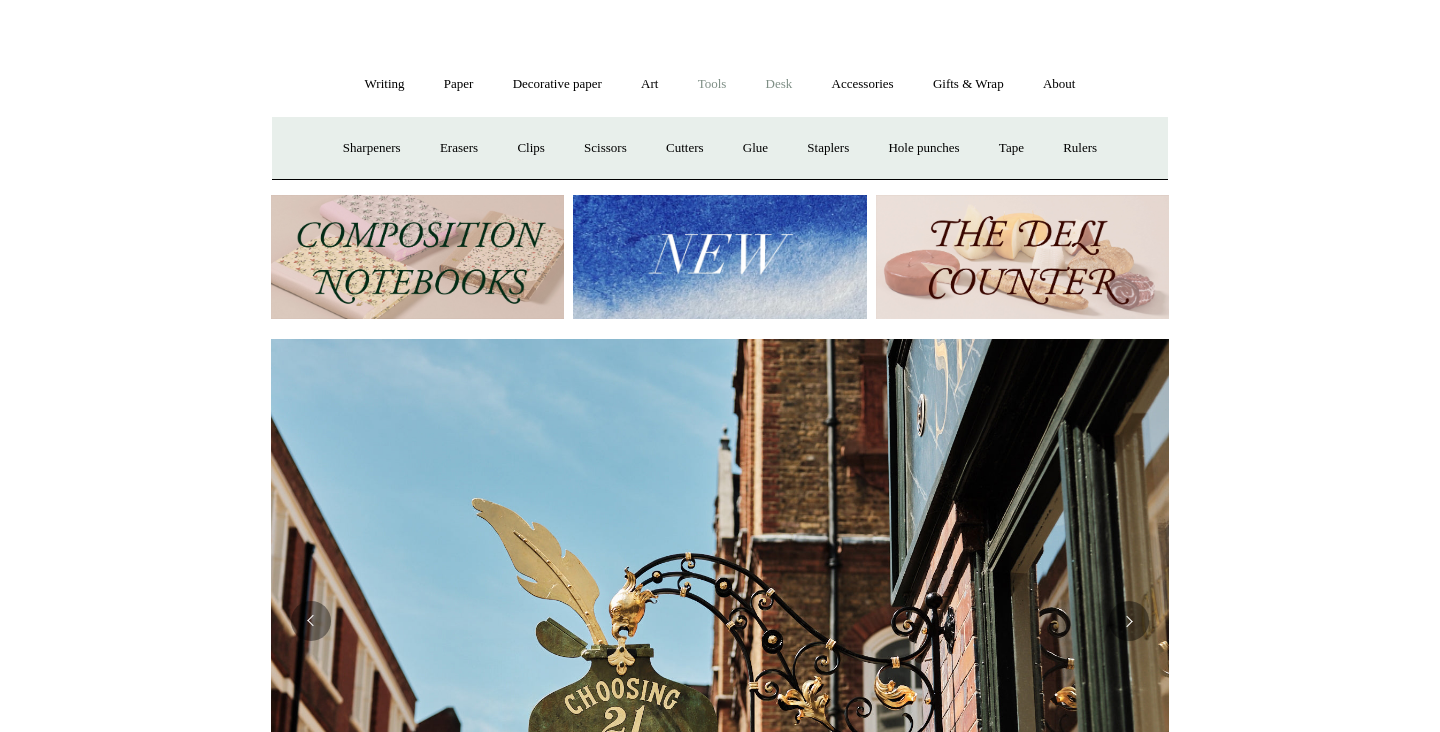 click on "Desk +" at bounding box center [779, 84] 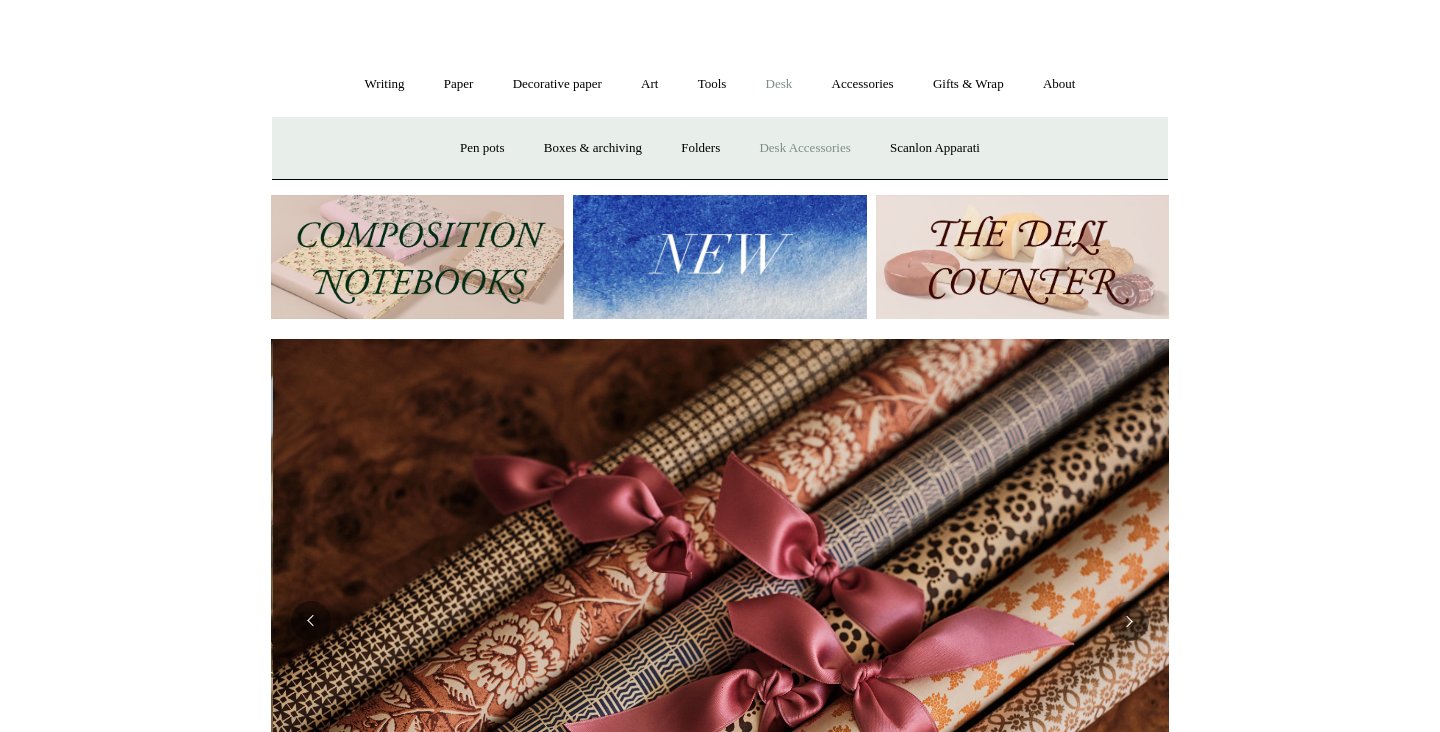 scroll, scrollTop: 0, scrollLeft: 1796, axis: horizontal 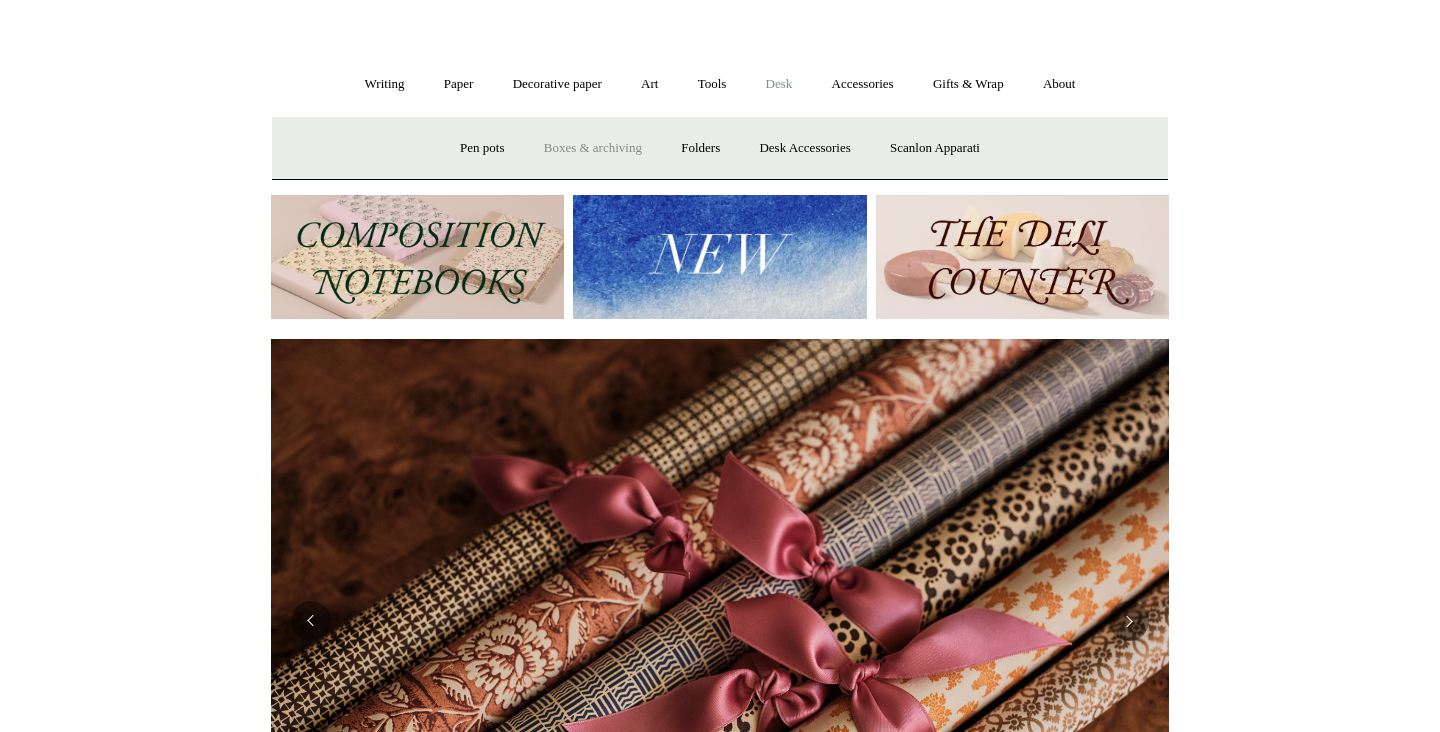 click on "Boxes & archiving" at bounding box center [593, 148] 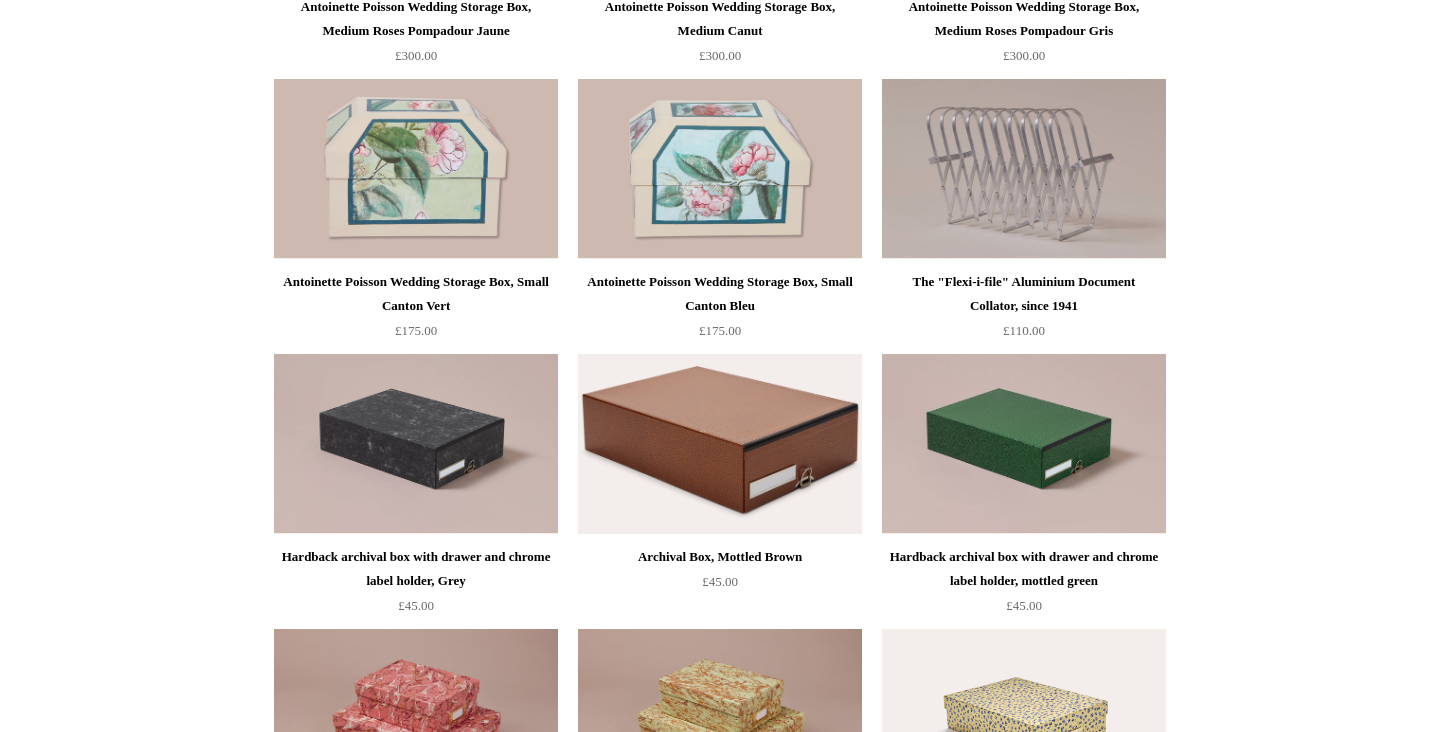 scroll, scrollTop: 0, scrollLeft: 0, axis: both 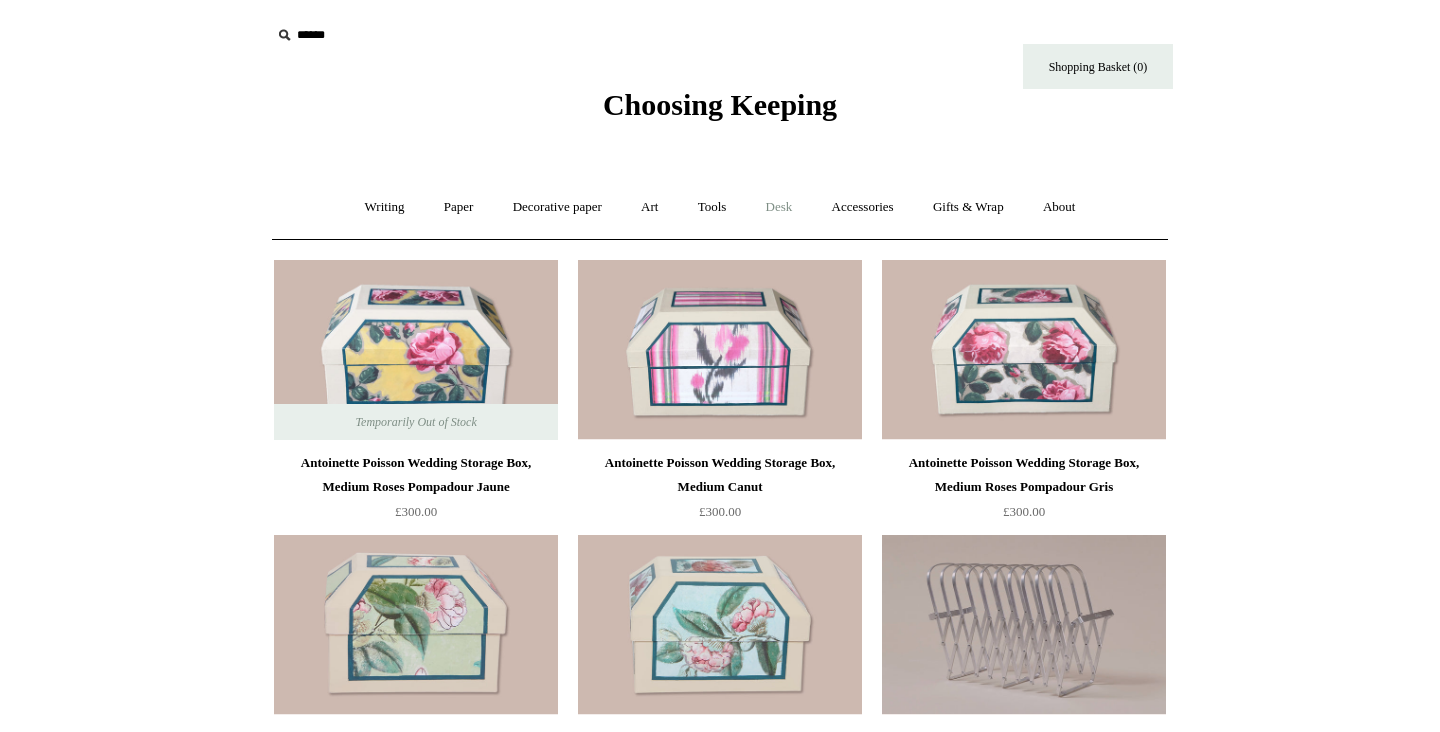 click on "Desk +" at bounding box center [779, 207] 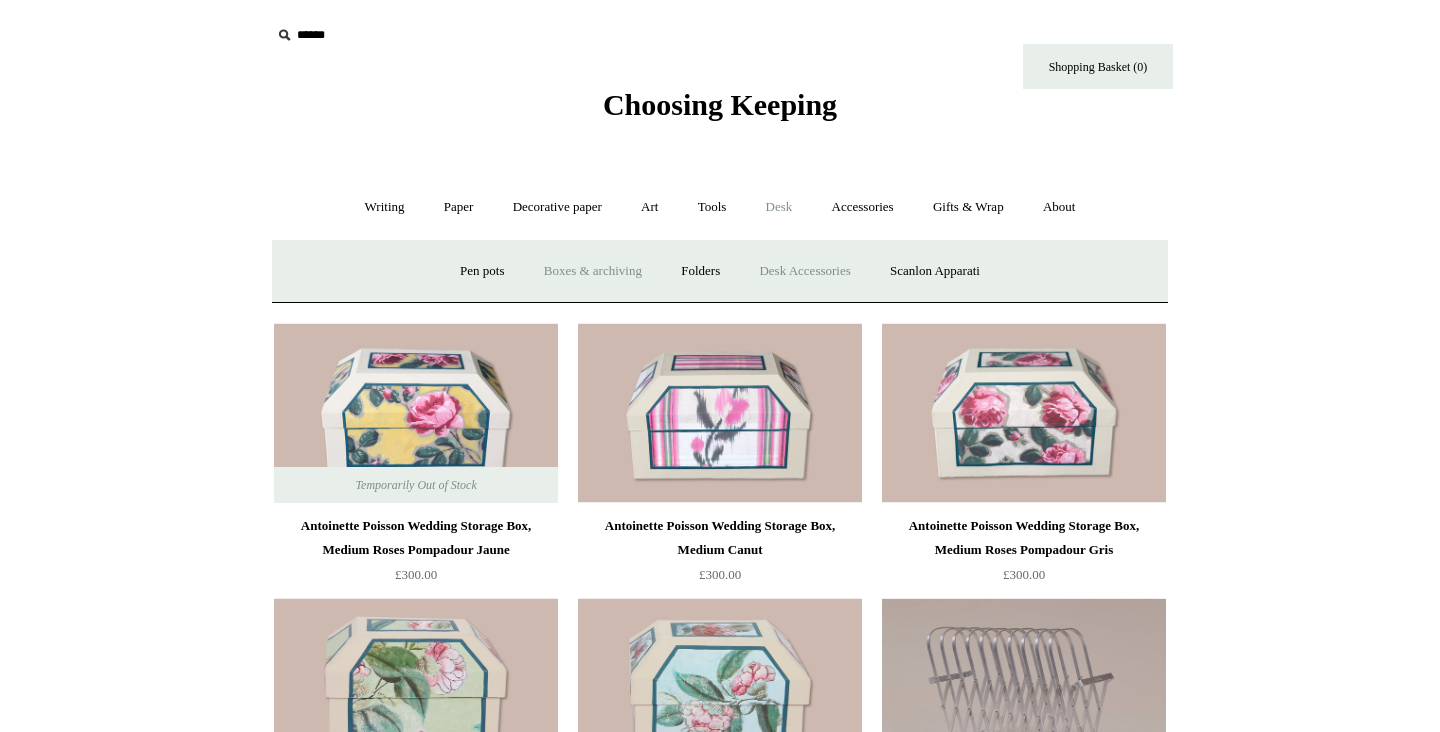 click on "Desk Accessories" at bounding box center (804, 271) 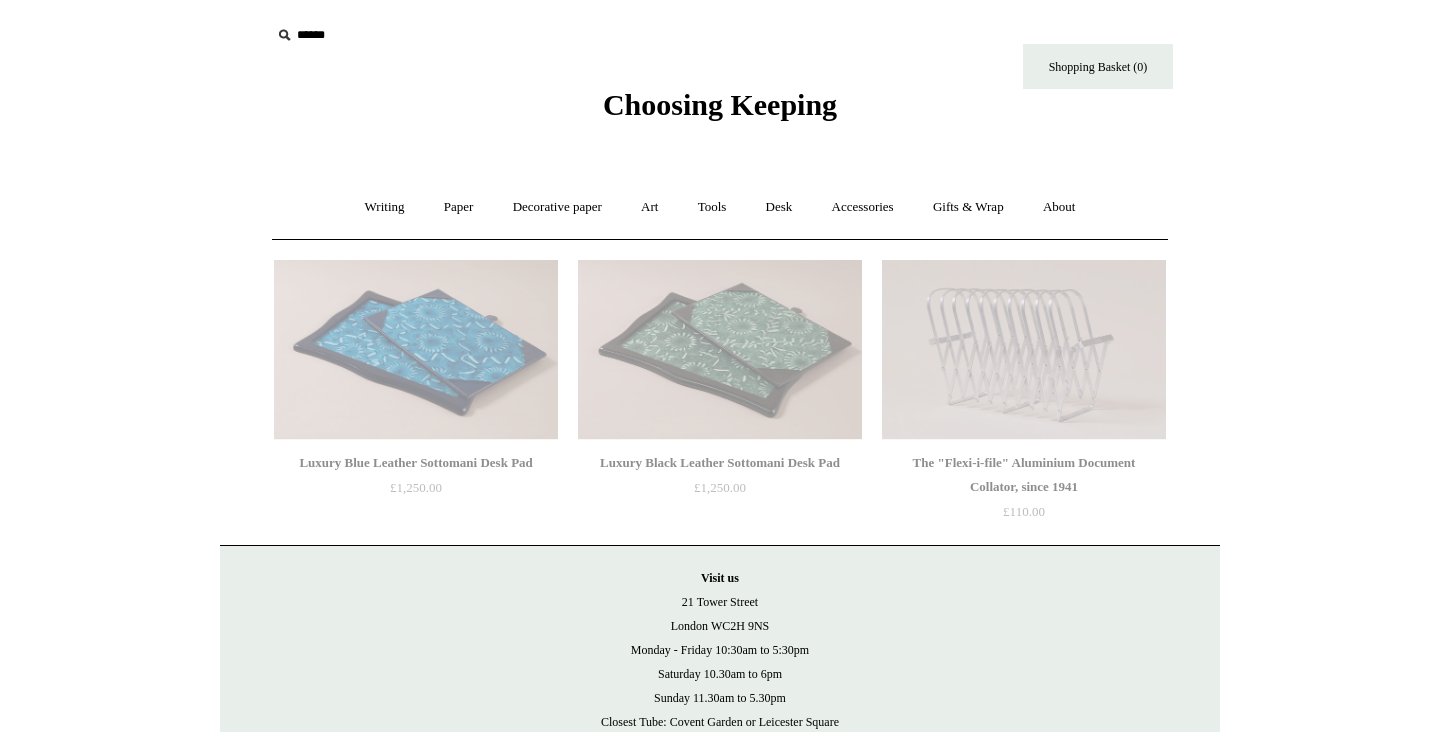 scroll, scrollTop: 0, scrollLeft: 0, axis: both 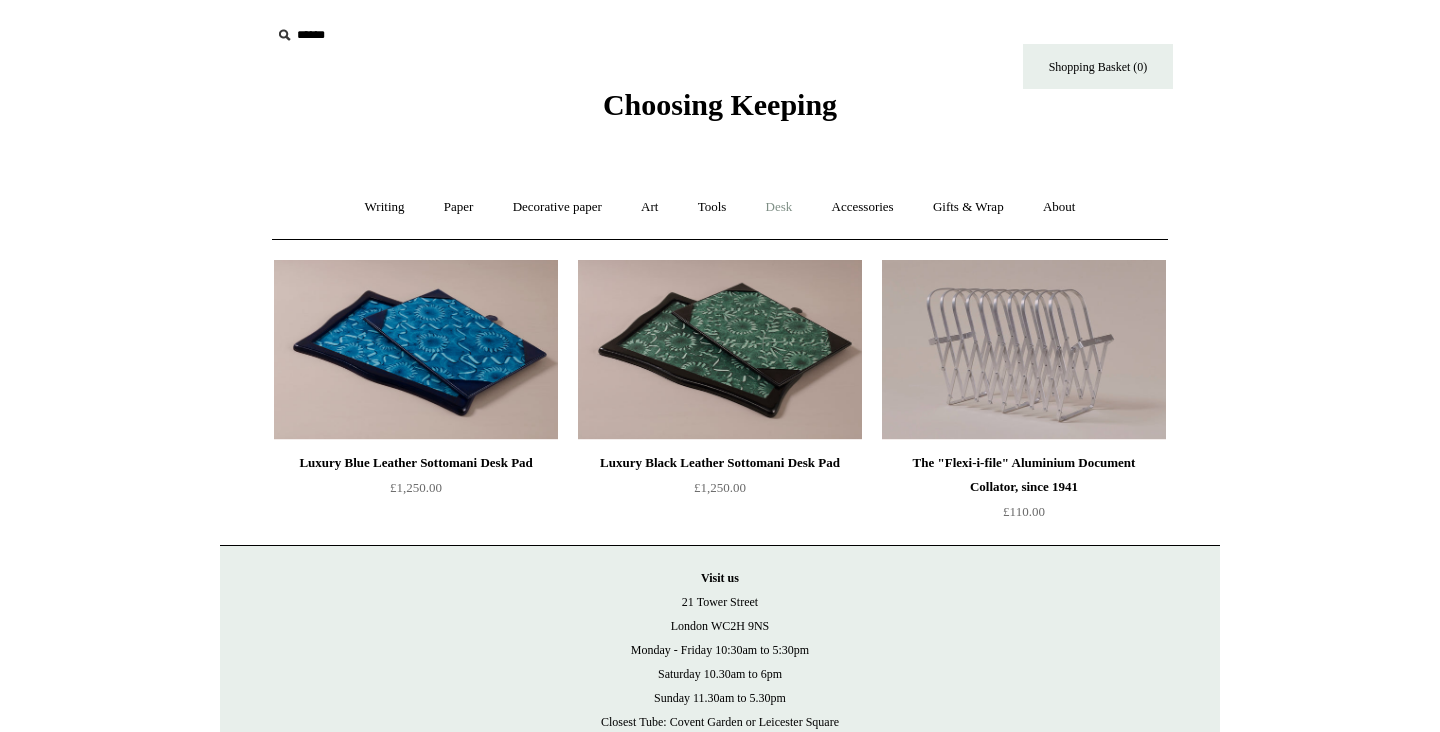 click on "Desk +" at bounding box center (779, 207) 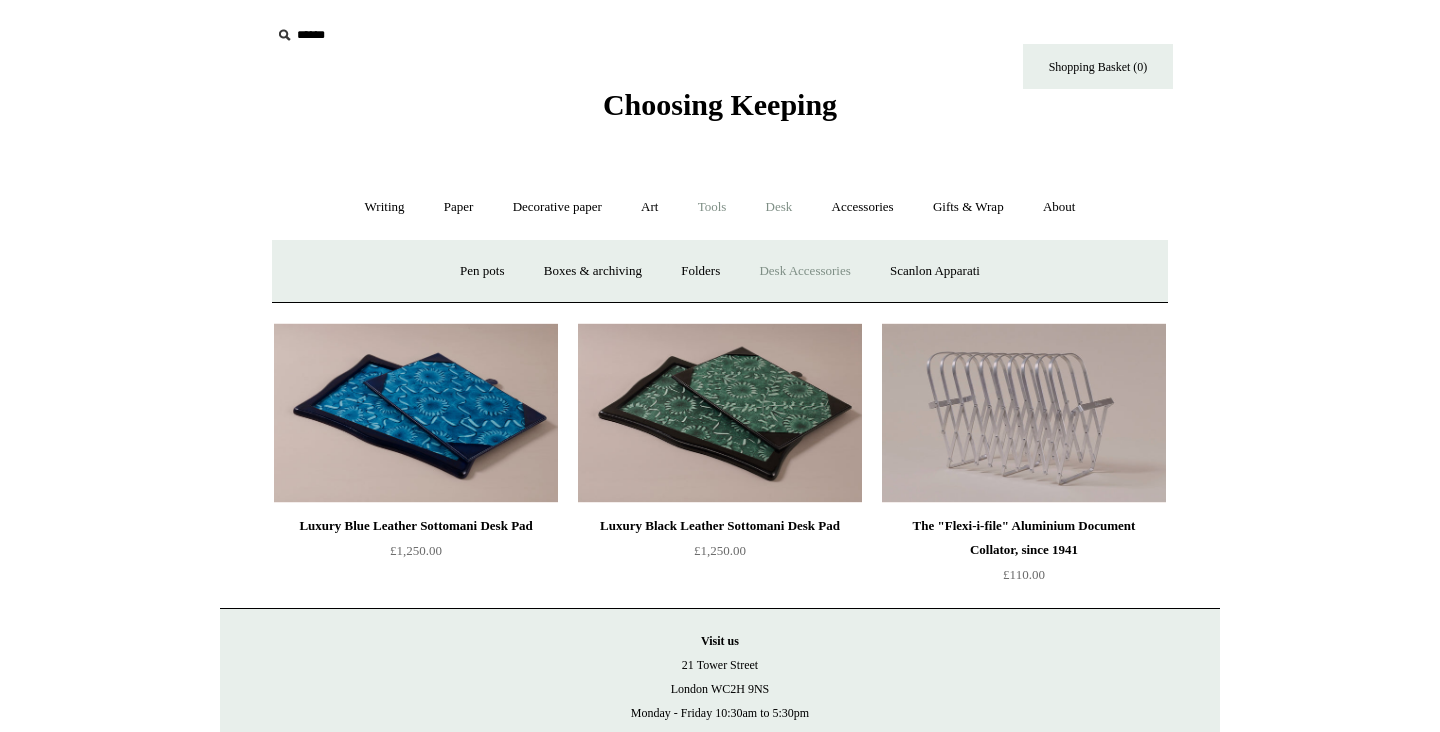 click on "Tools +" at bounding box center [712, 207] 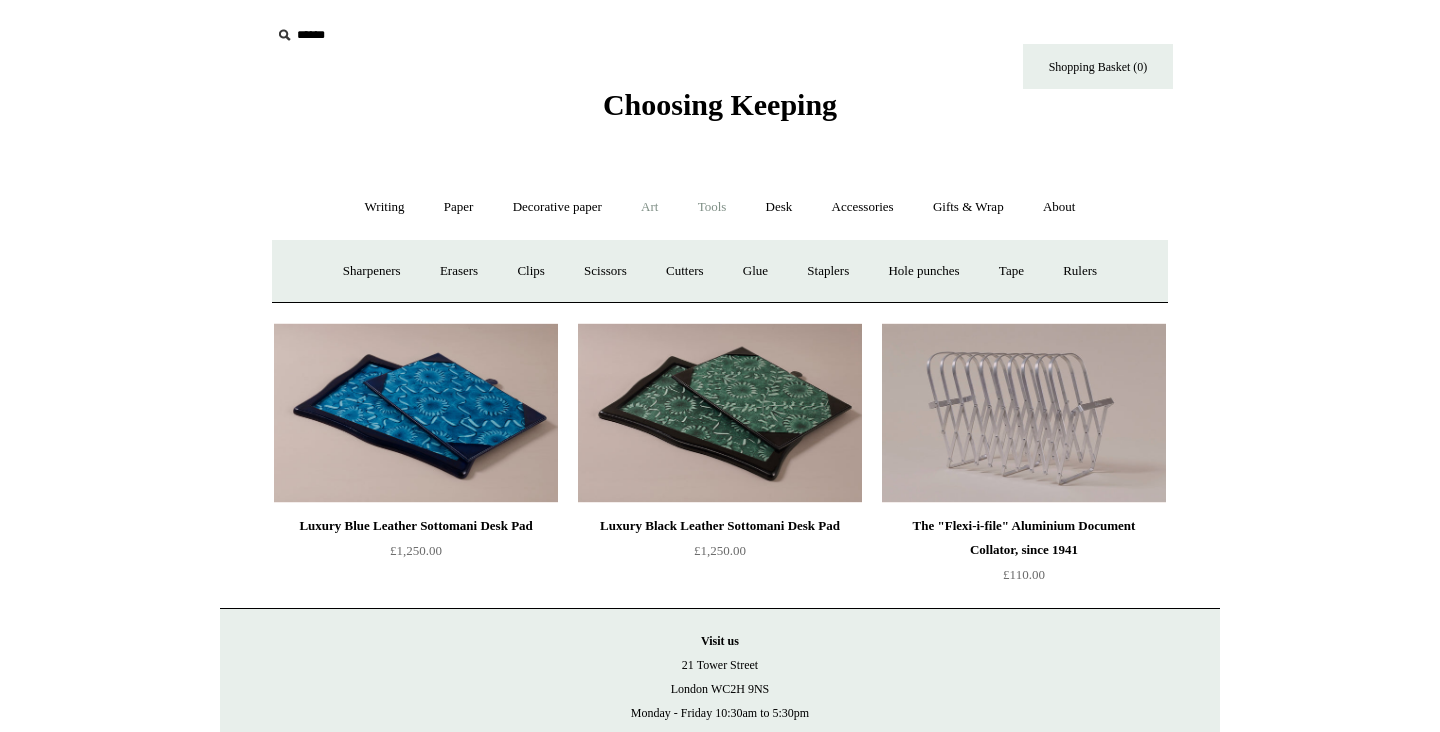 click on "Art +" at bounding box center (649, 207) 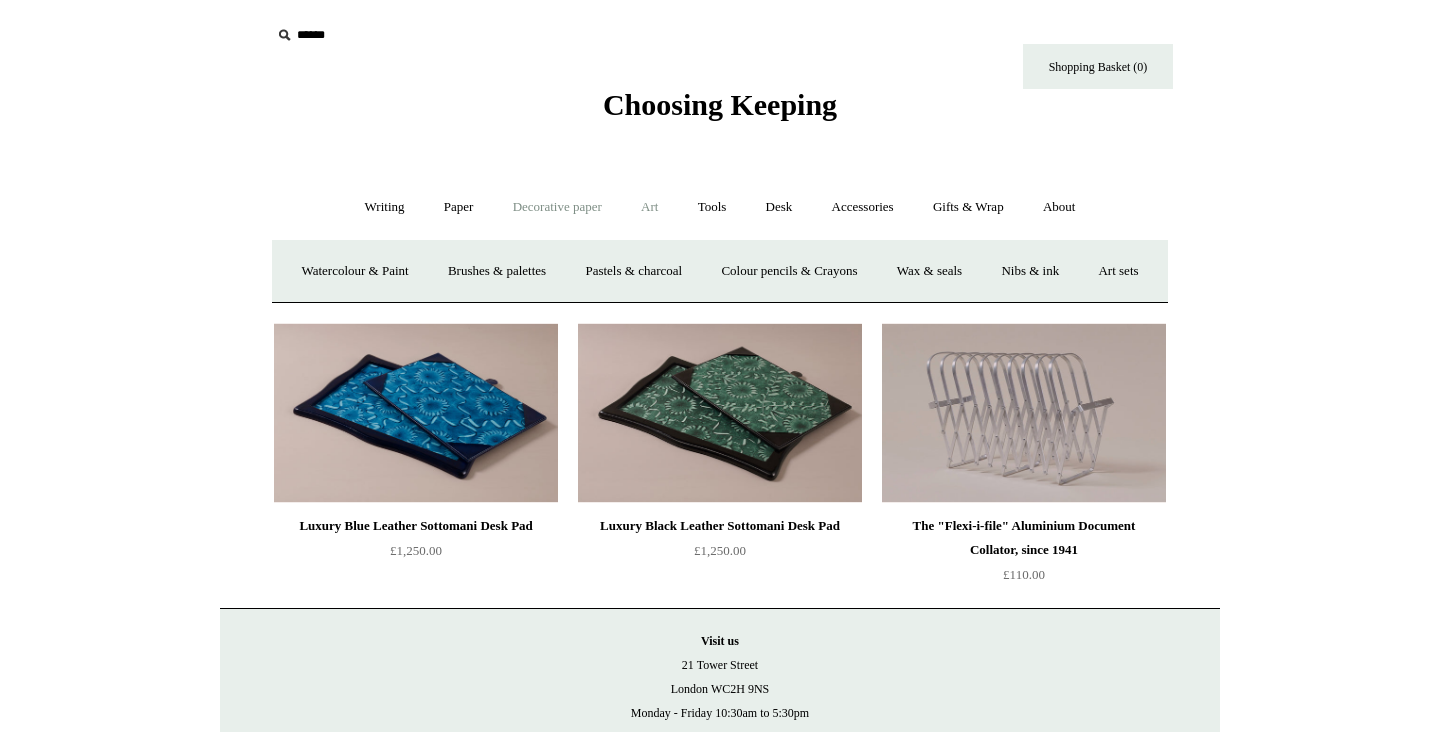 click on "Decorative paper +" at bounding box center (557, 207) 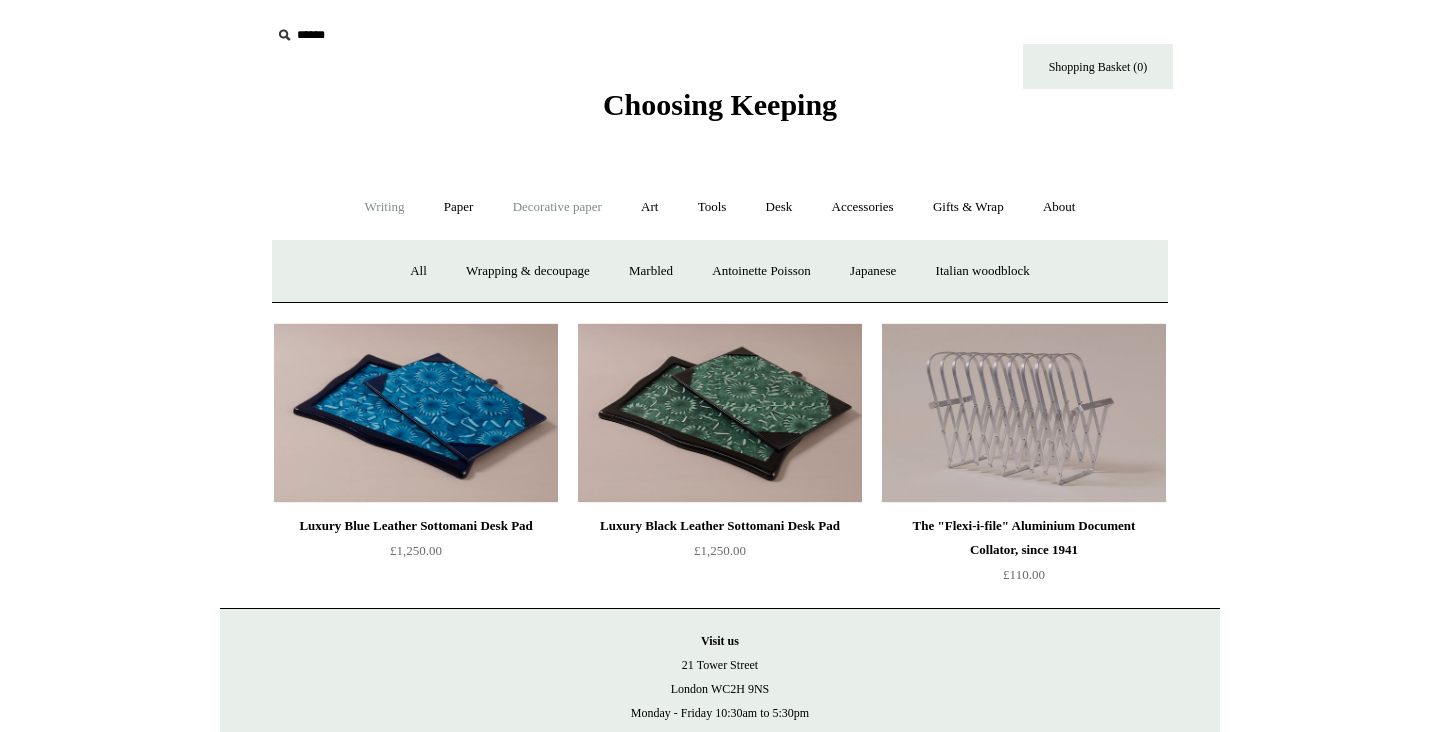 click on "Writing +" at bounding box center [385, 207] 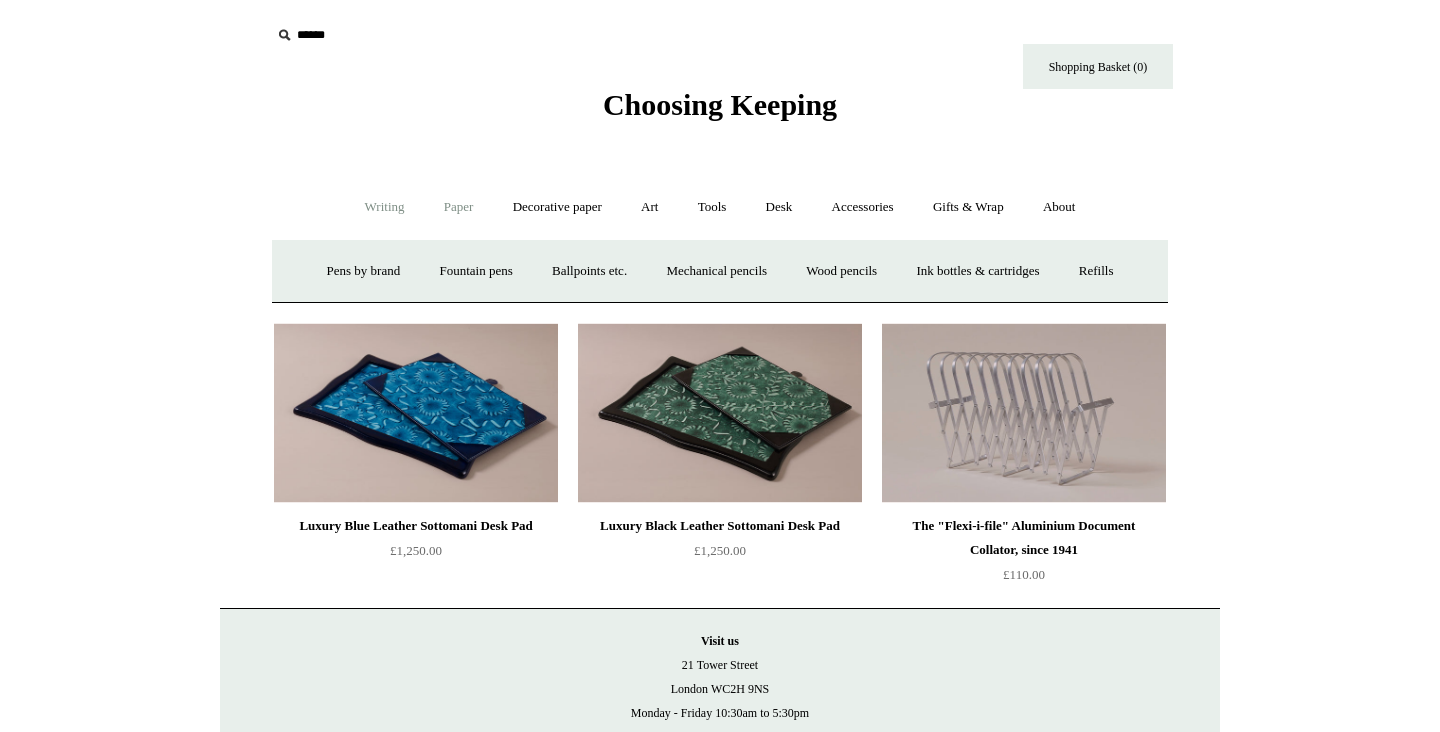 click on "Paper +" at bounding box center (459, 207) 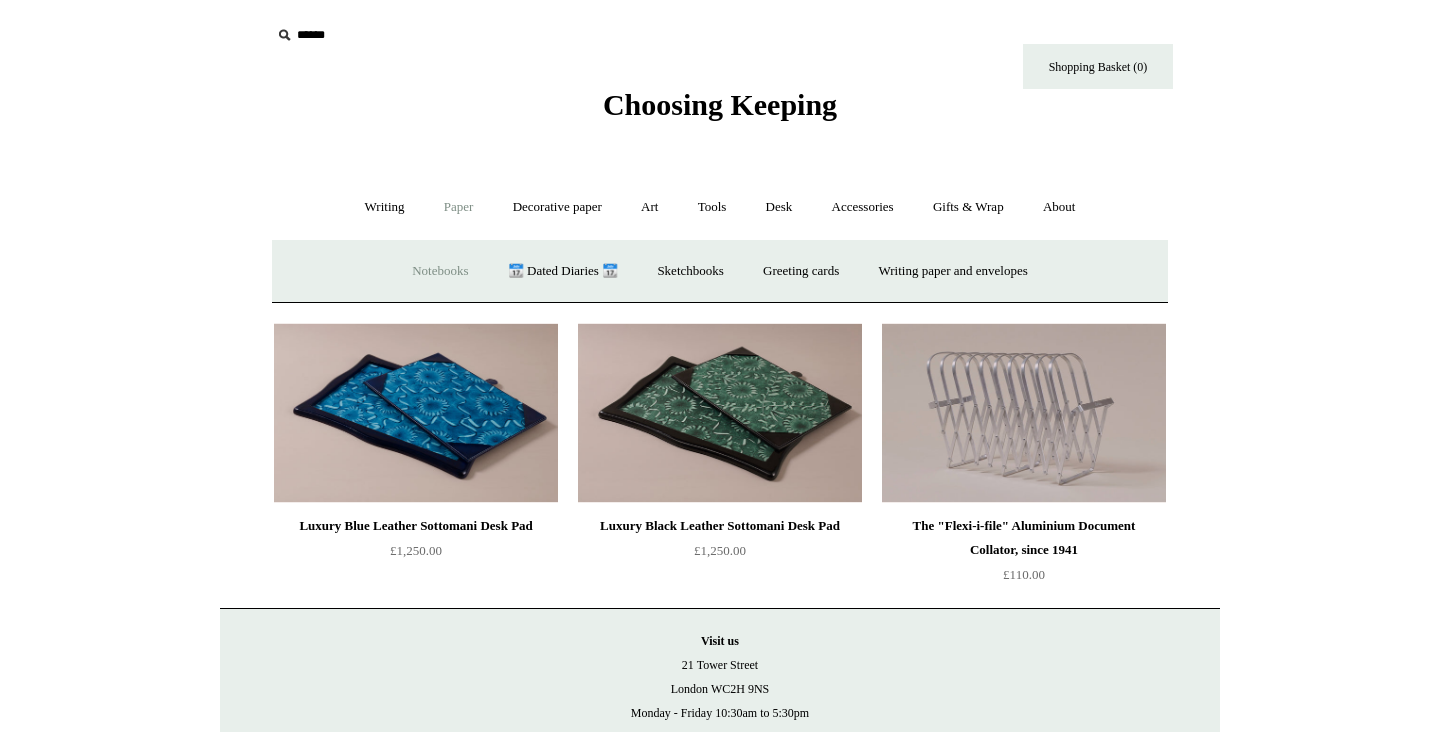 click on "Notebooks +" at bounding box center [440, 271] 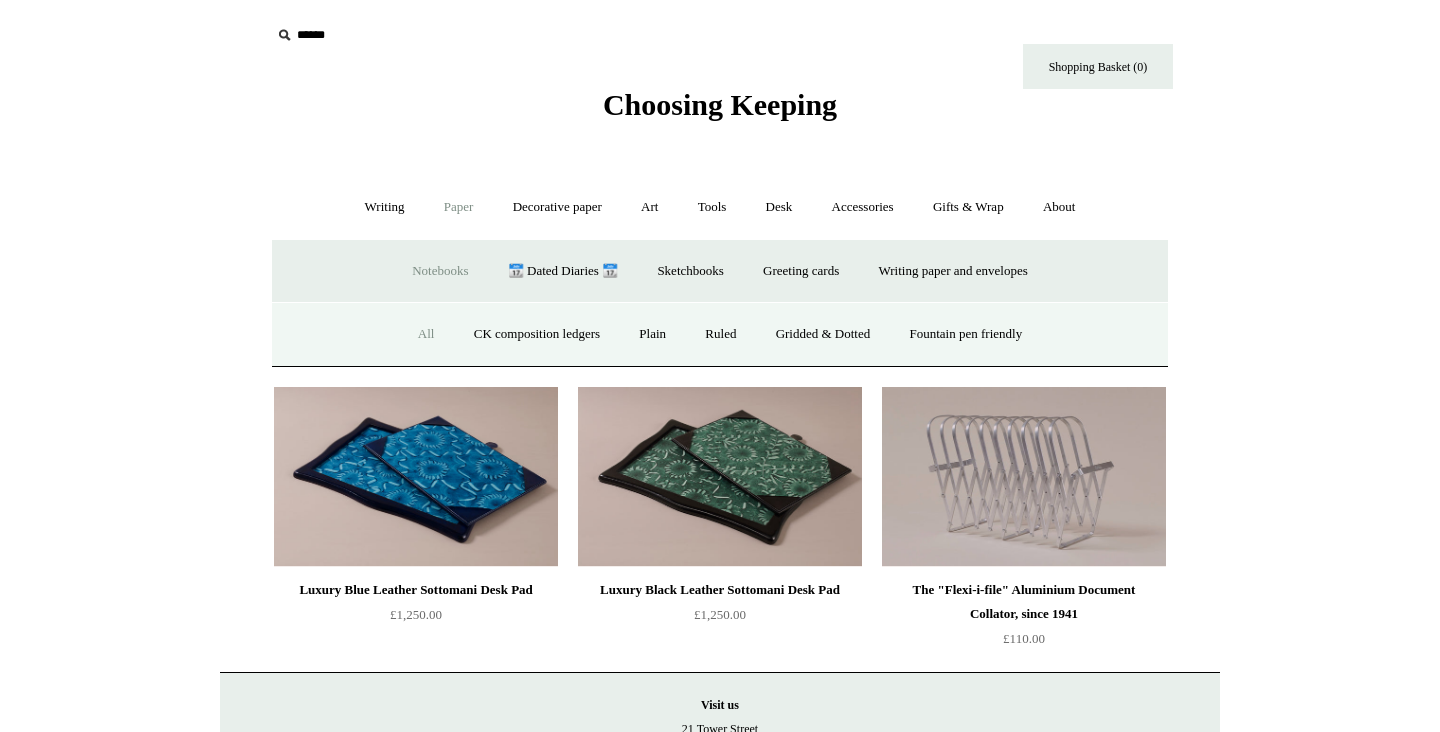 click on "All" at bounding box center (426, 334) 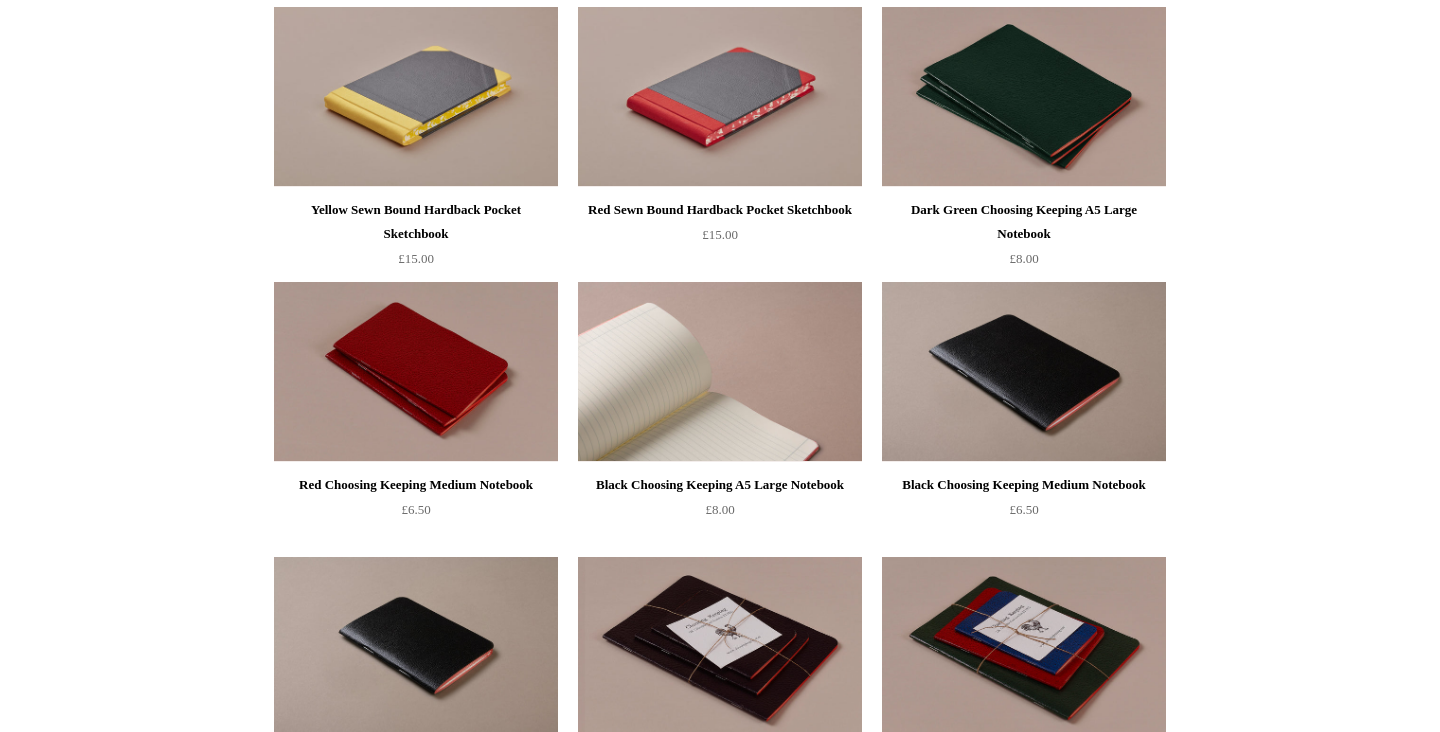 scroll, scrollTop: 4273, scrollLeft: 0, axis: vertical 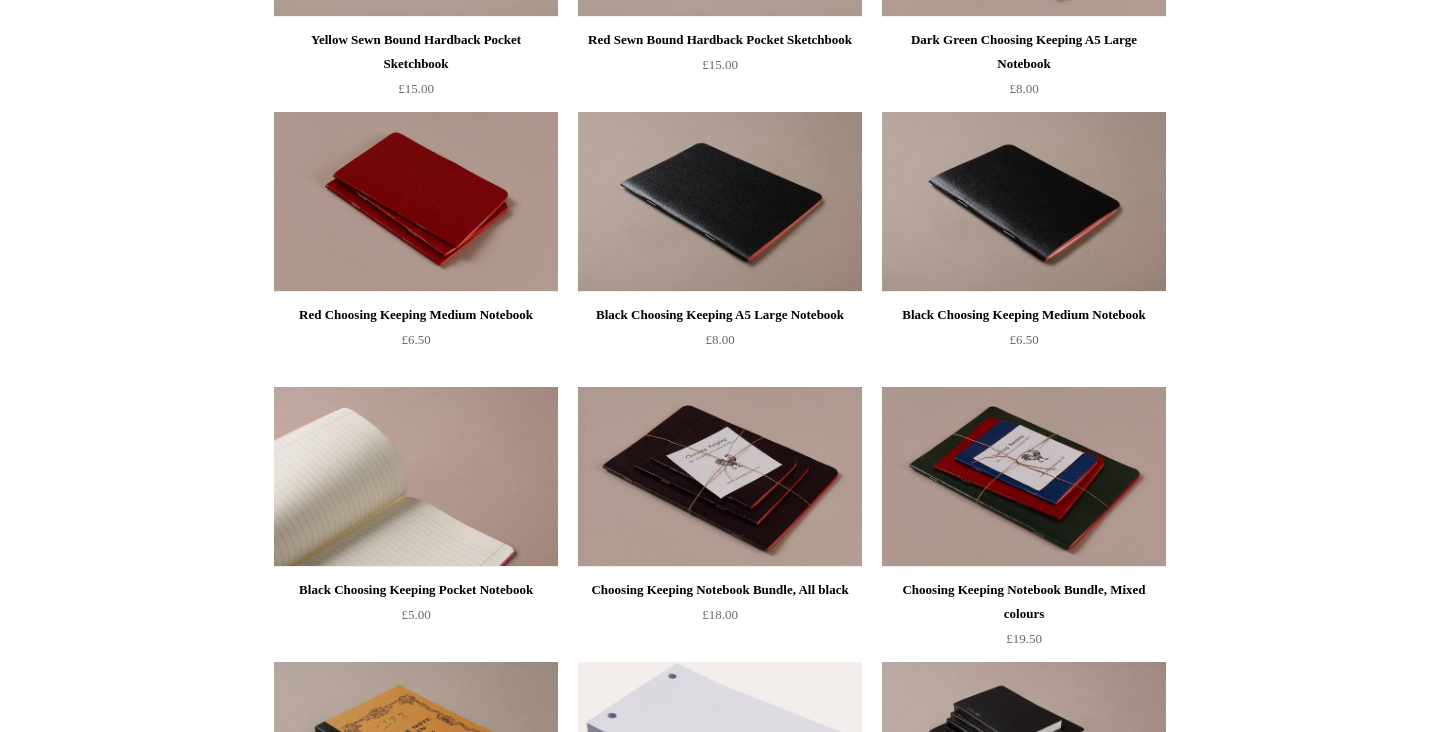 click at bounding box center (416, 477) 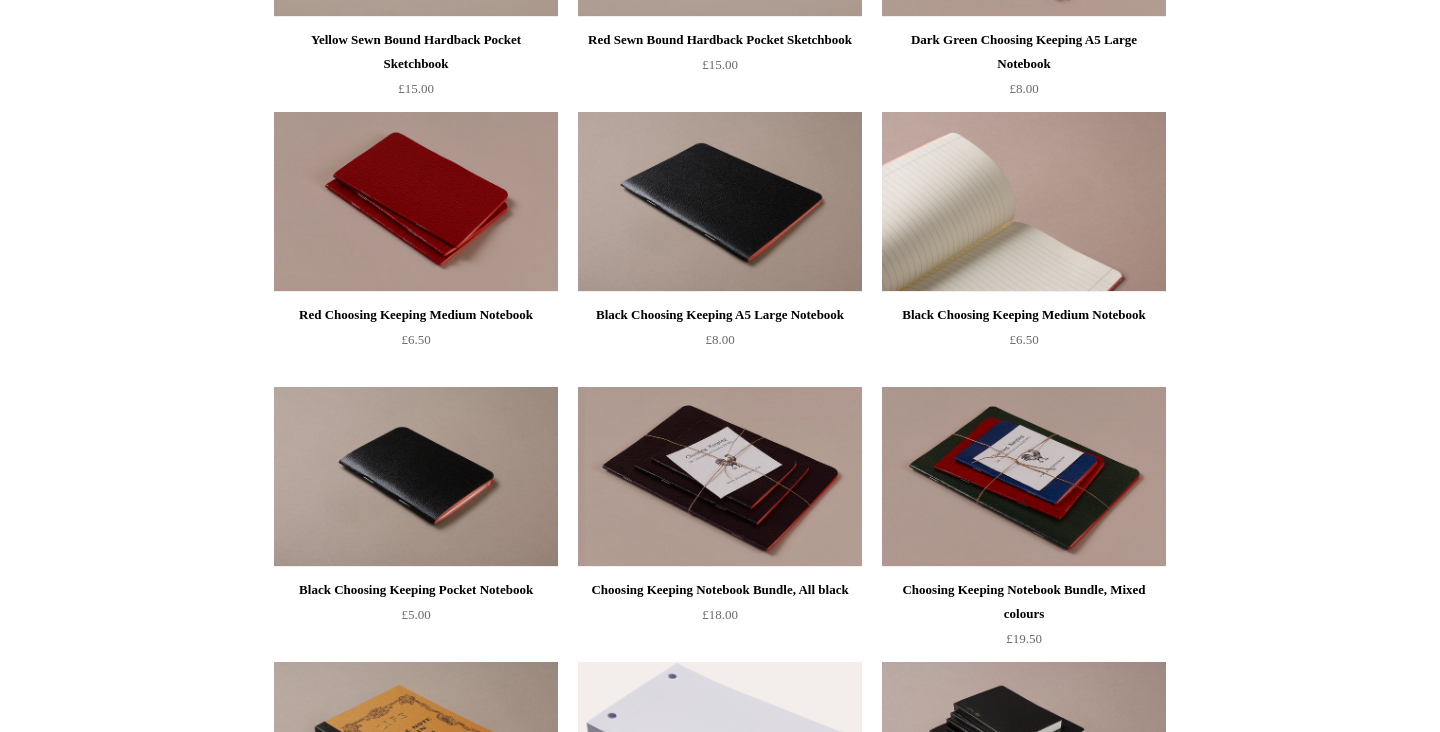 click at bounding box center (1024, 202) 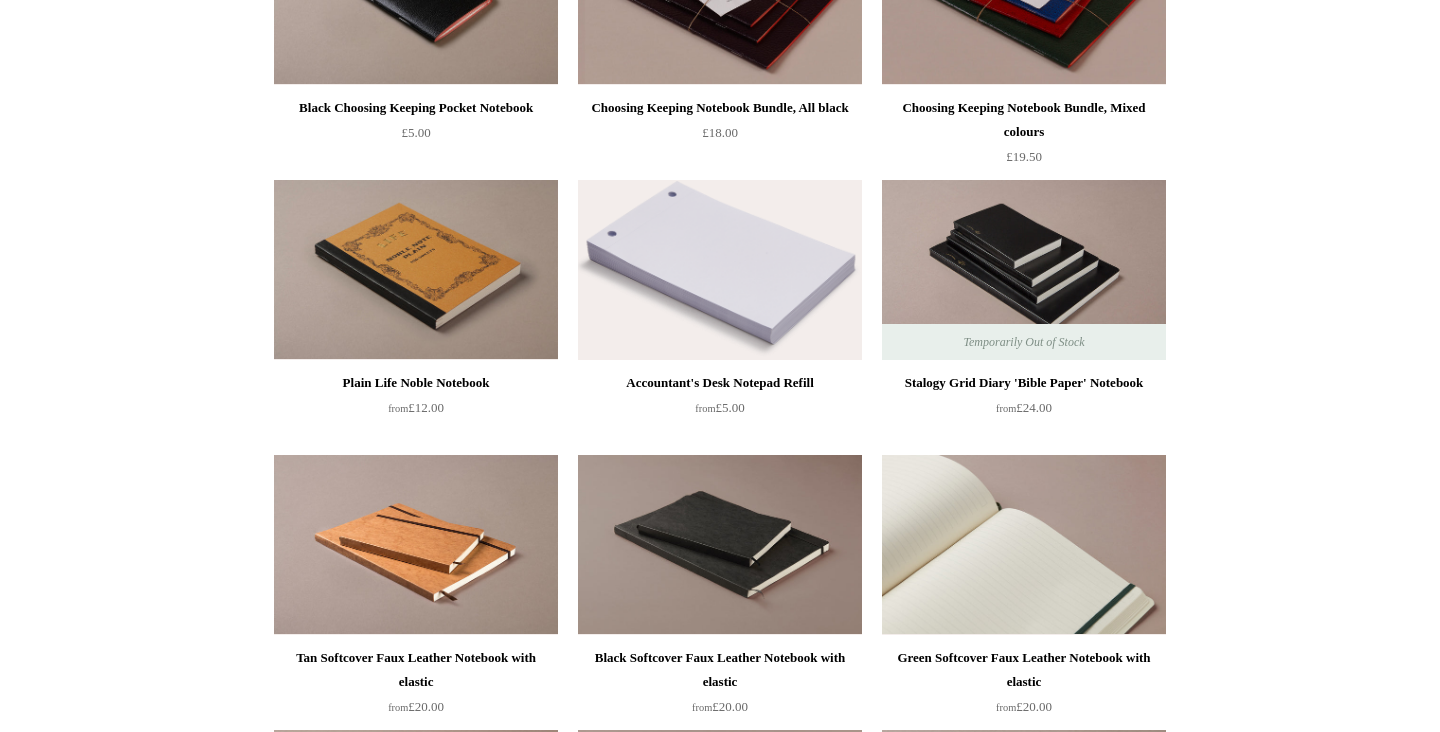 scroll, scrollTop: 4894, scrollLeft: 0, axis: vertical 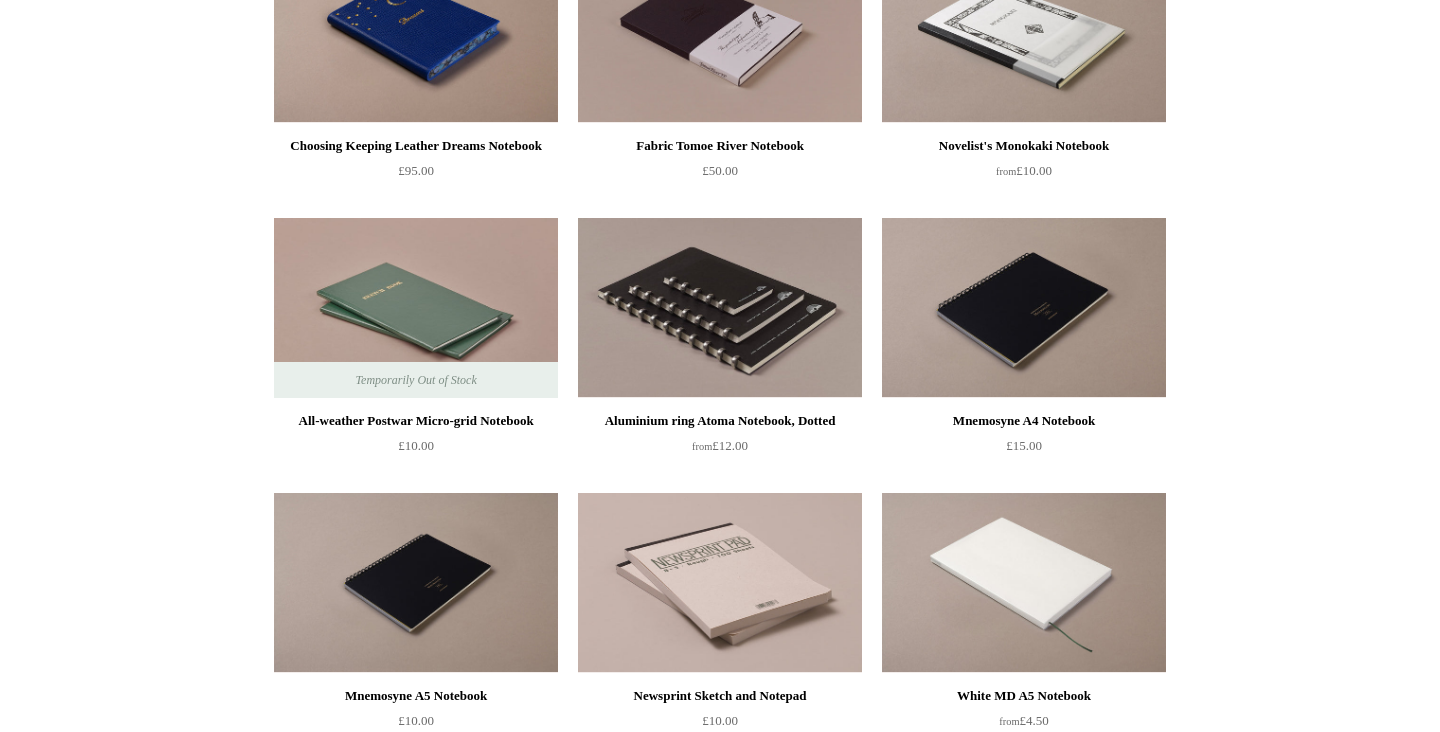 click at bounding box center [720, 308] 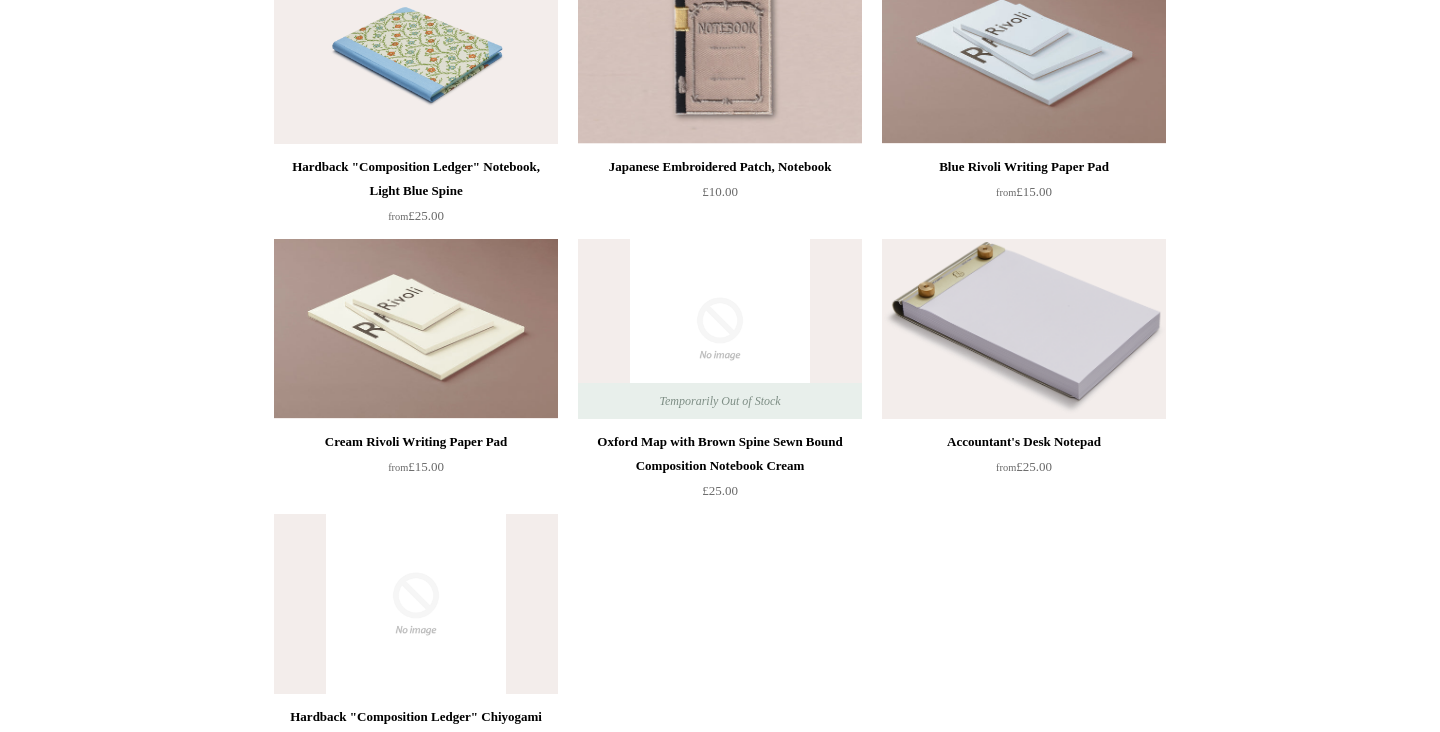 scroll, scrollTop: 11572, scrollLeft: 0, axis: vertical 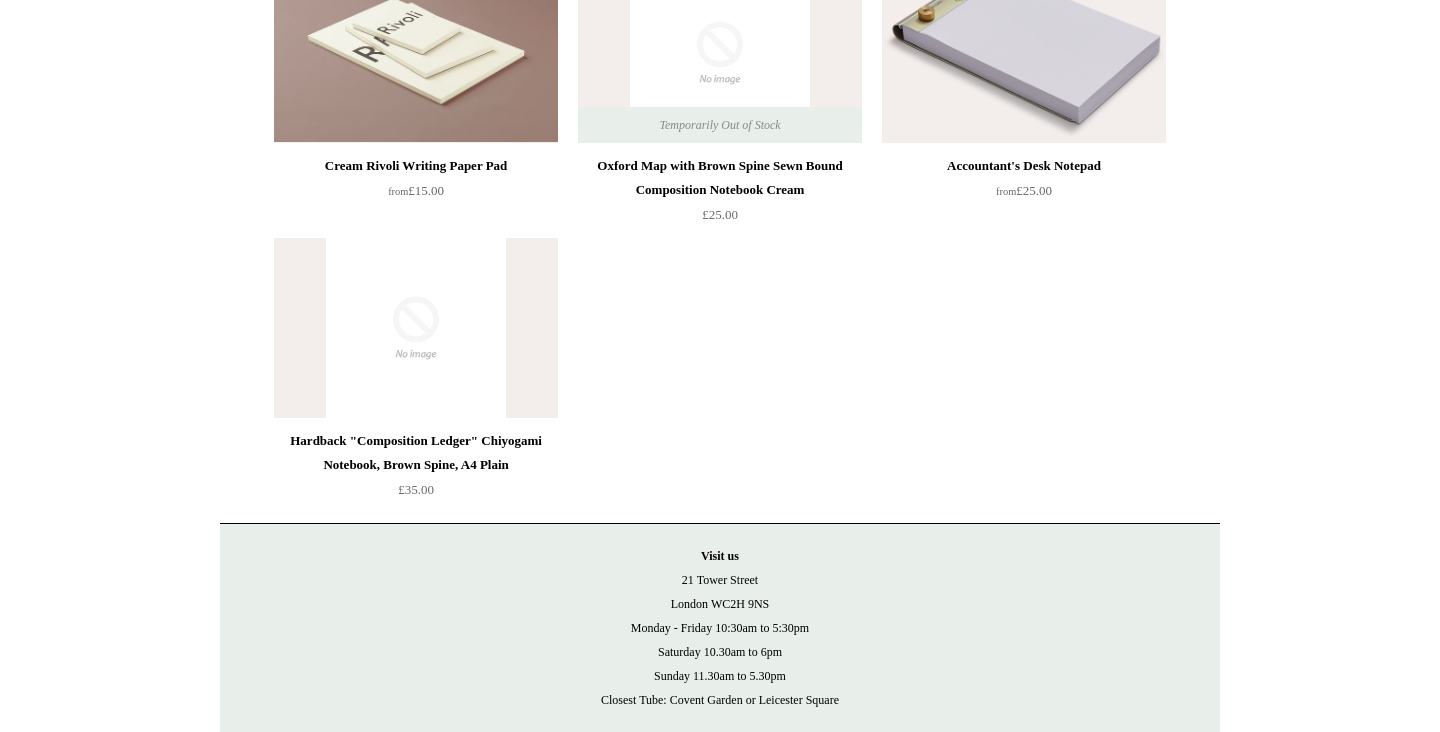 click at bounding box center [1024, 53] 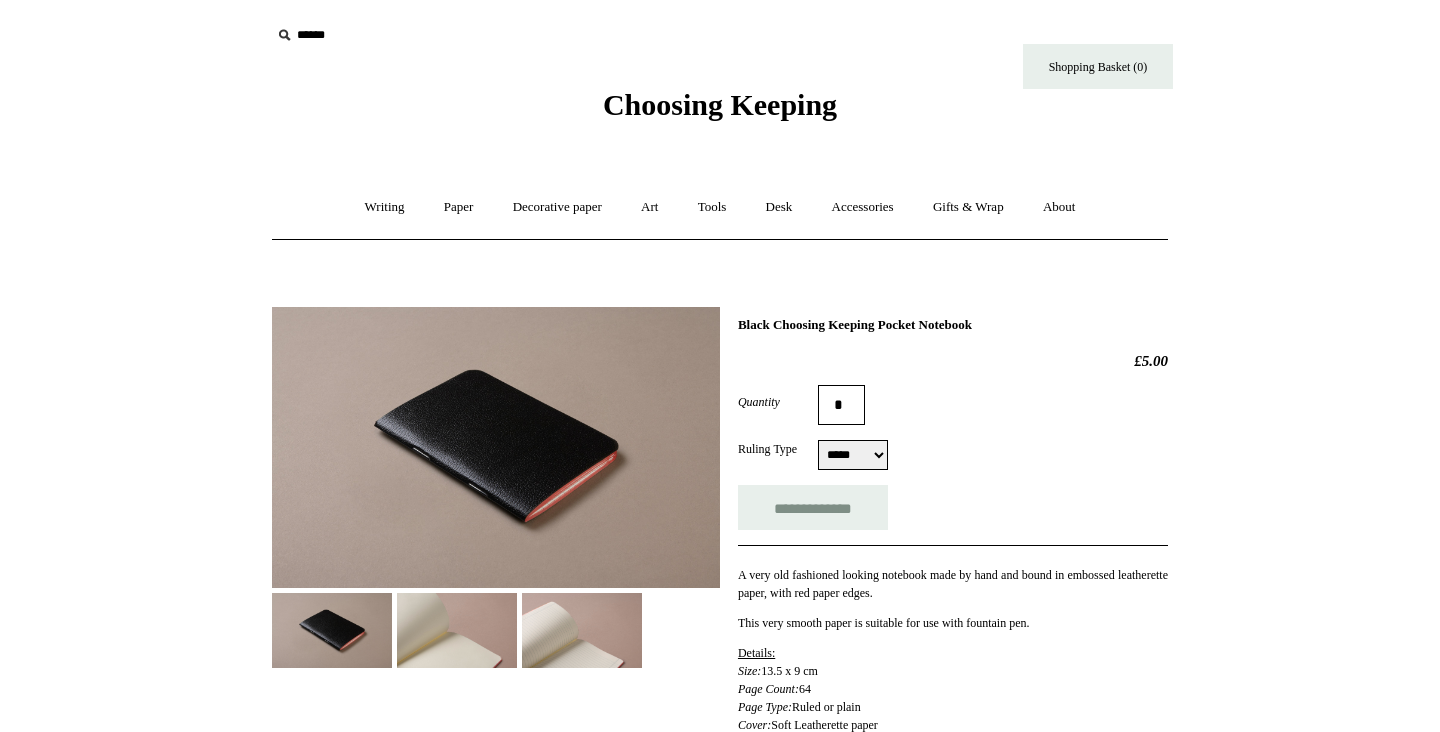 scroll, scrollTop: 170, scrollLeft: 0, axis: vertical 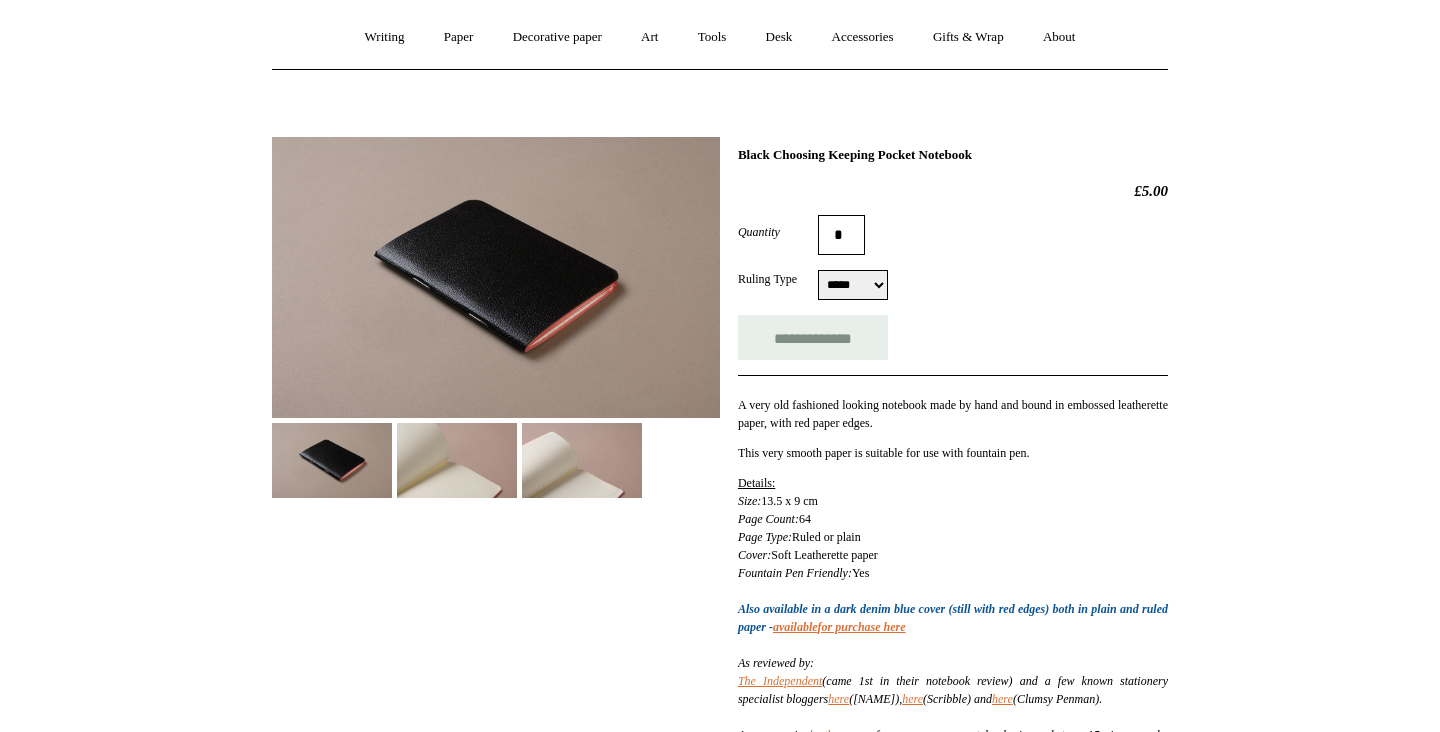 click at bounding box center (457, 460) 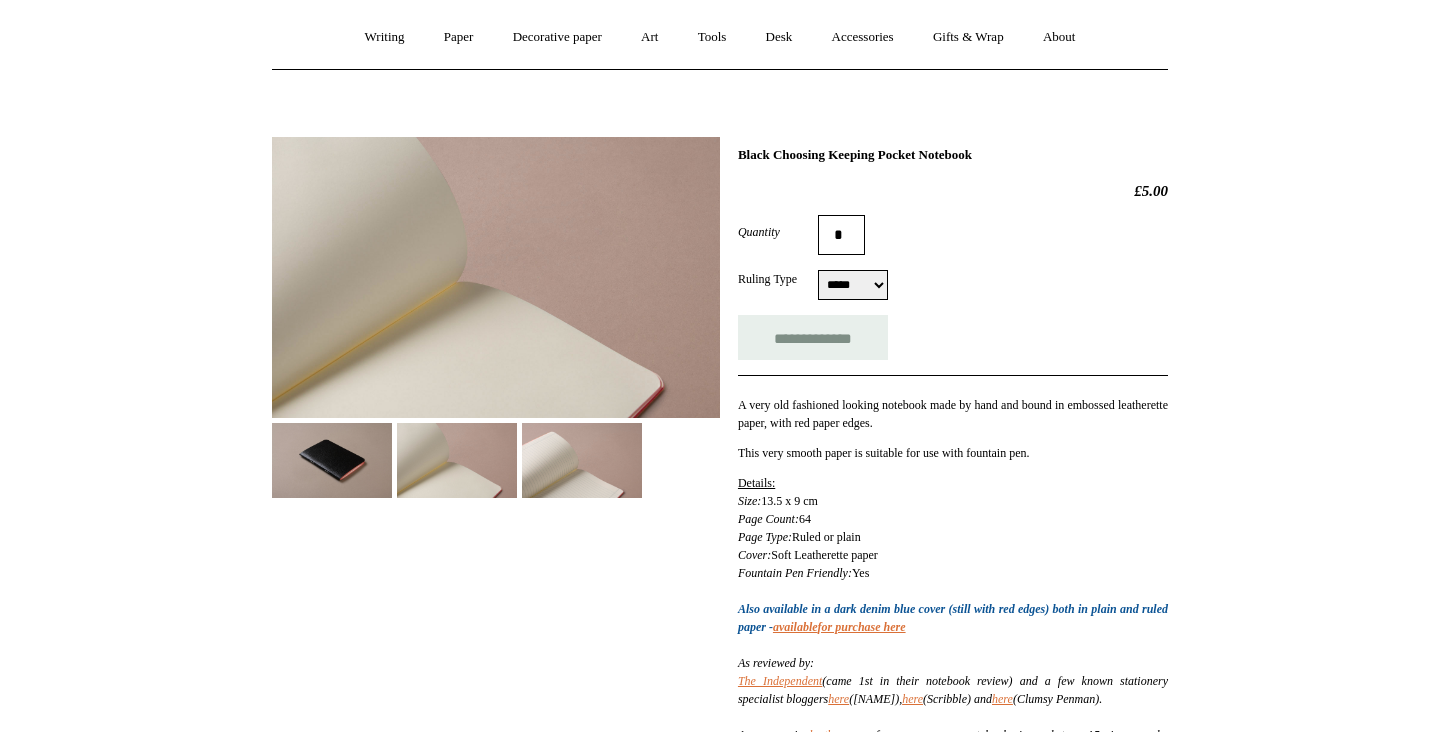 click at bounding box center (457, 460) 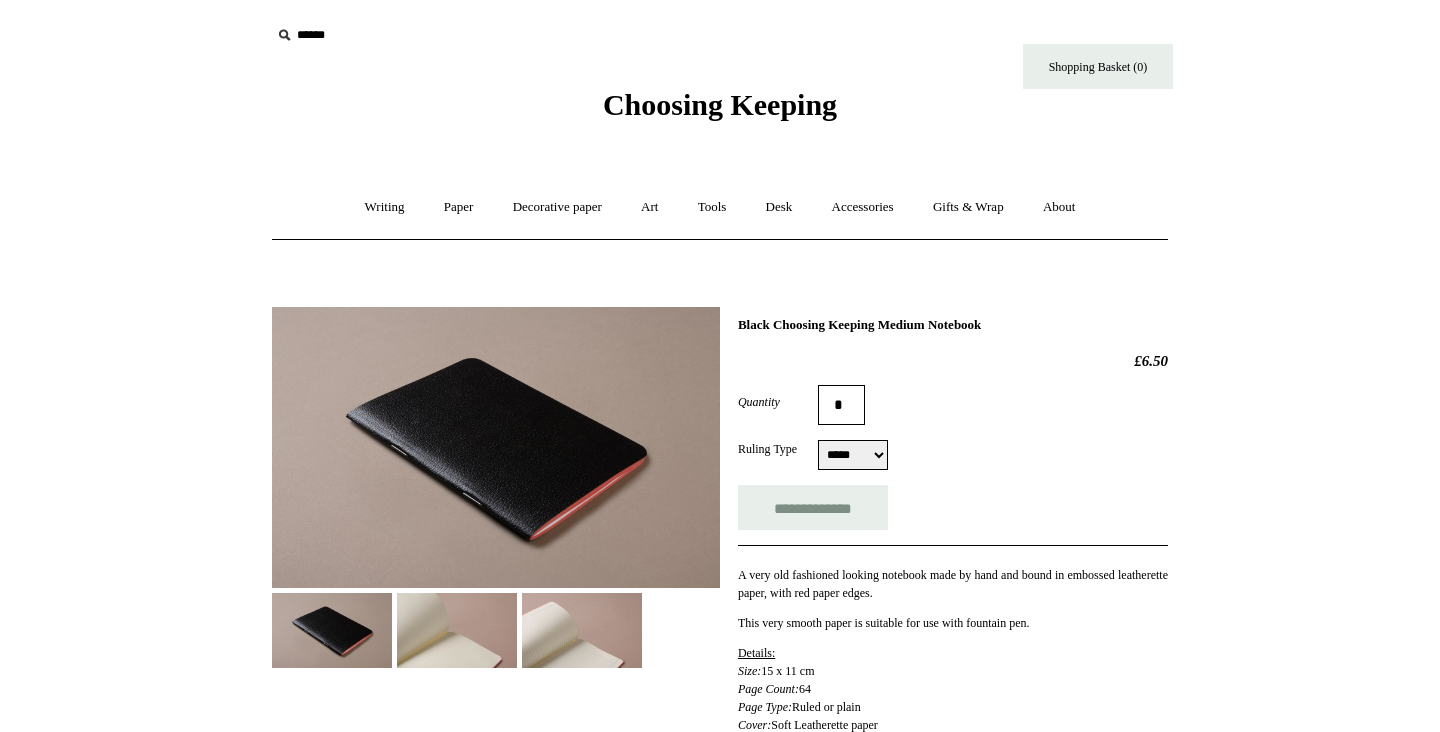 scroll, scrollTop: 4, scrollLeft: 0, axis: vertical 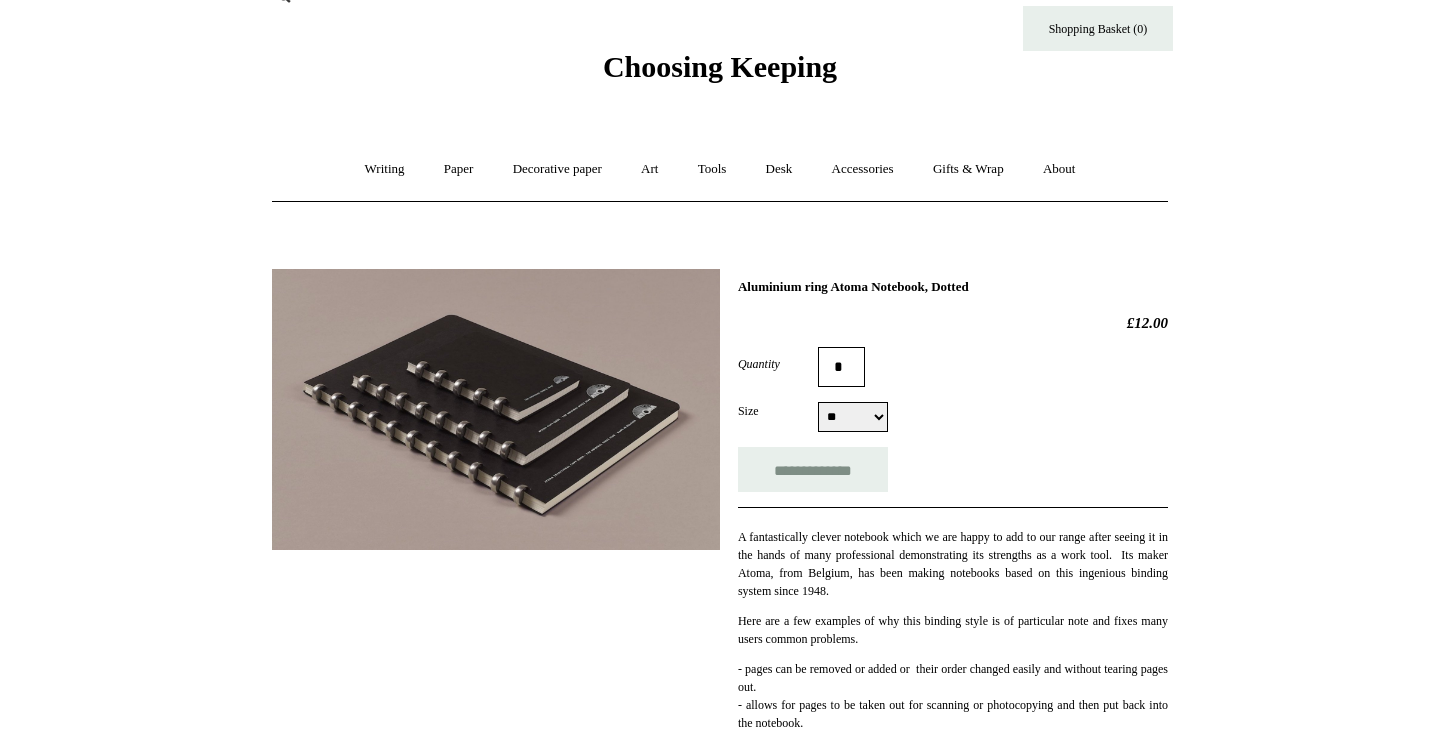 click at bounding box center (496, 409) 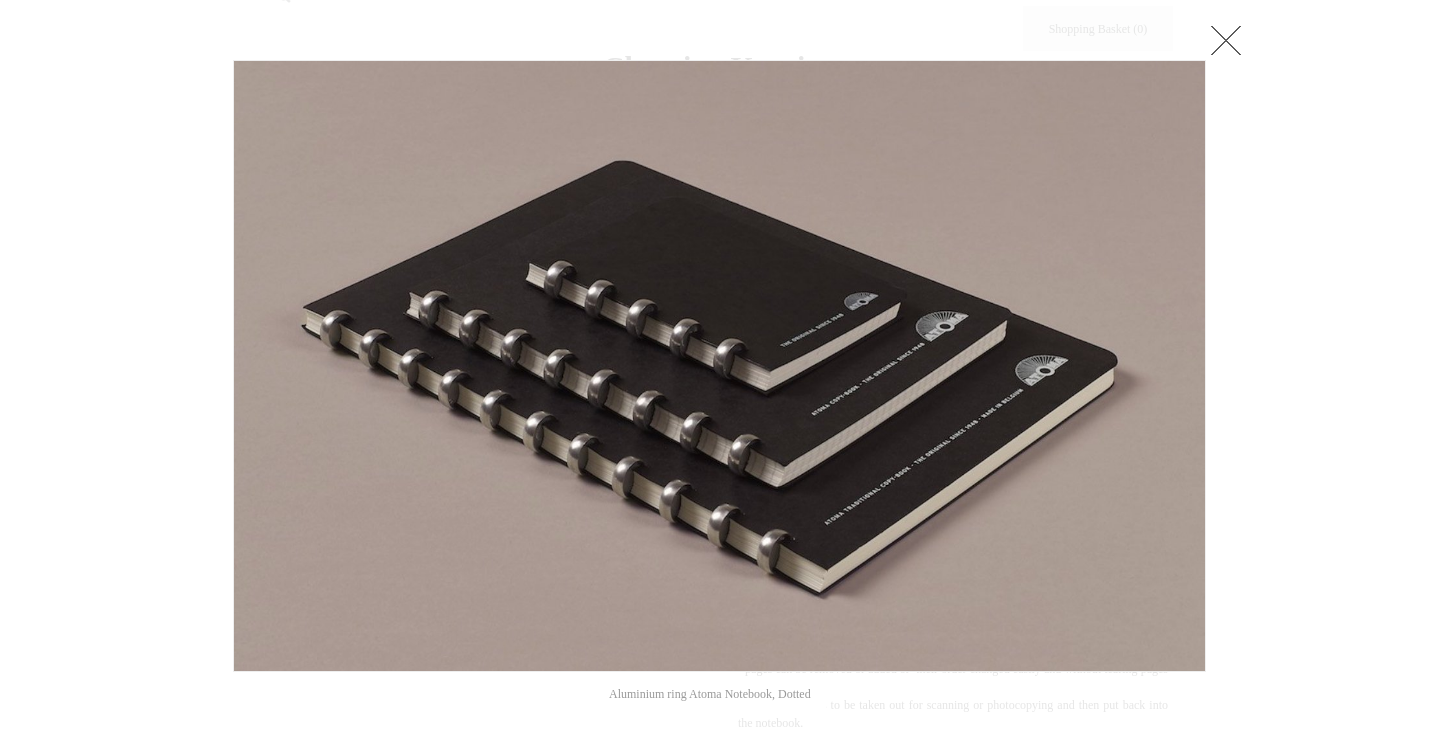 scroll, scrollTop: 42, scrollLeft: 0, axis: vertical 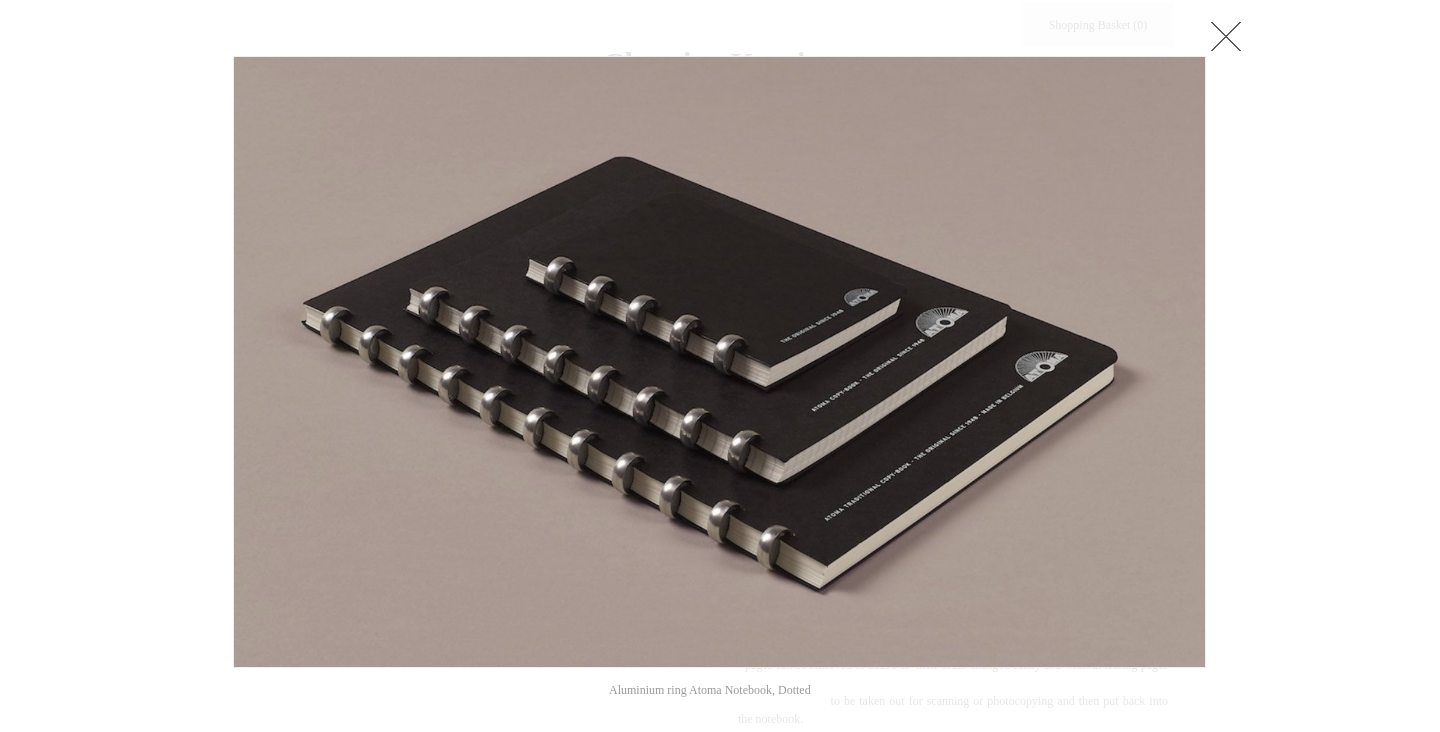 click at bounding box center [1226, 36] 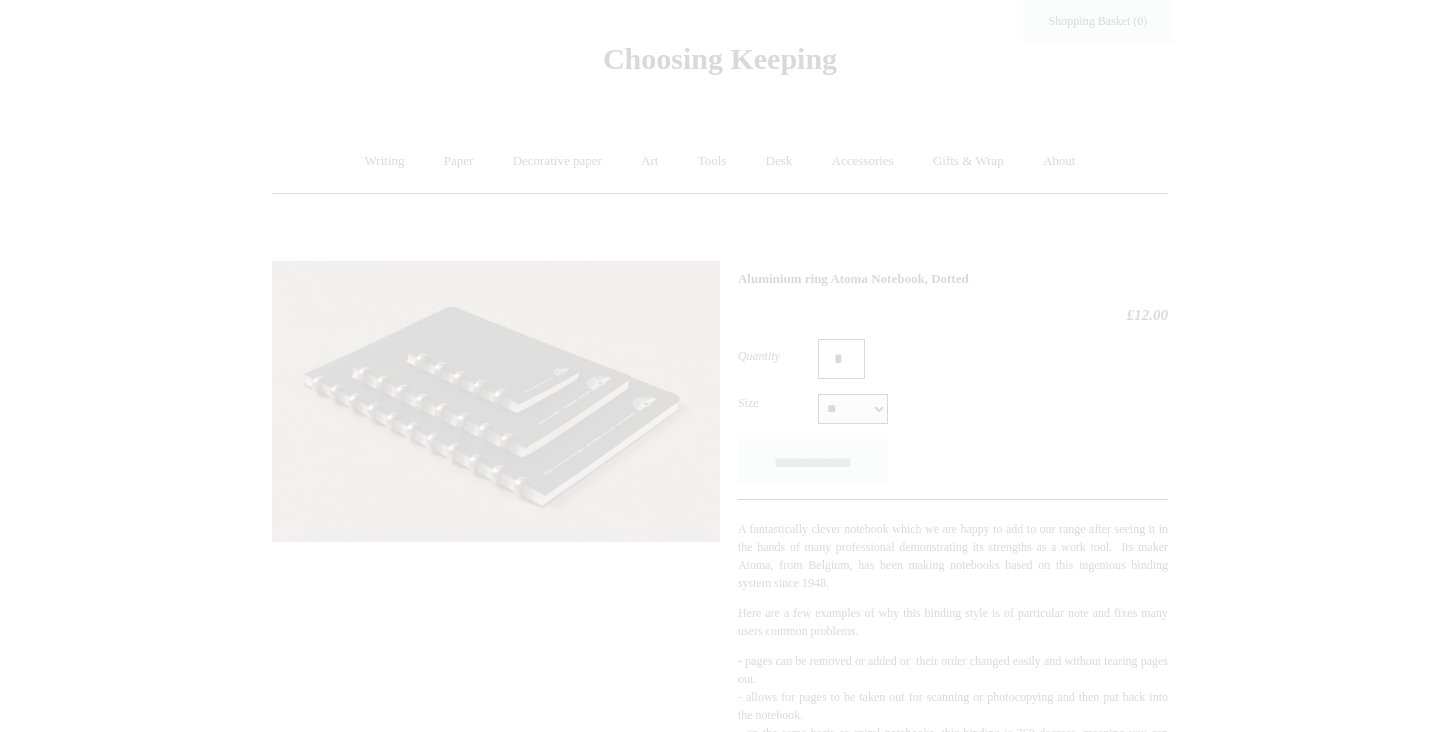 scroll, scrollTop: 429, scrollLeft: 0, axis: vertical 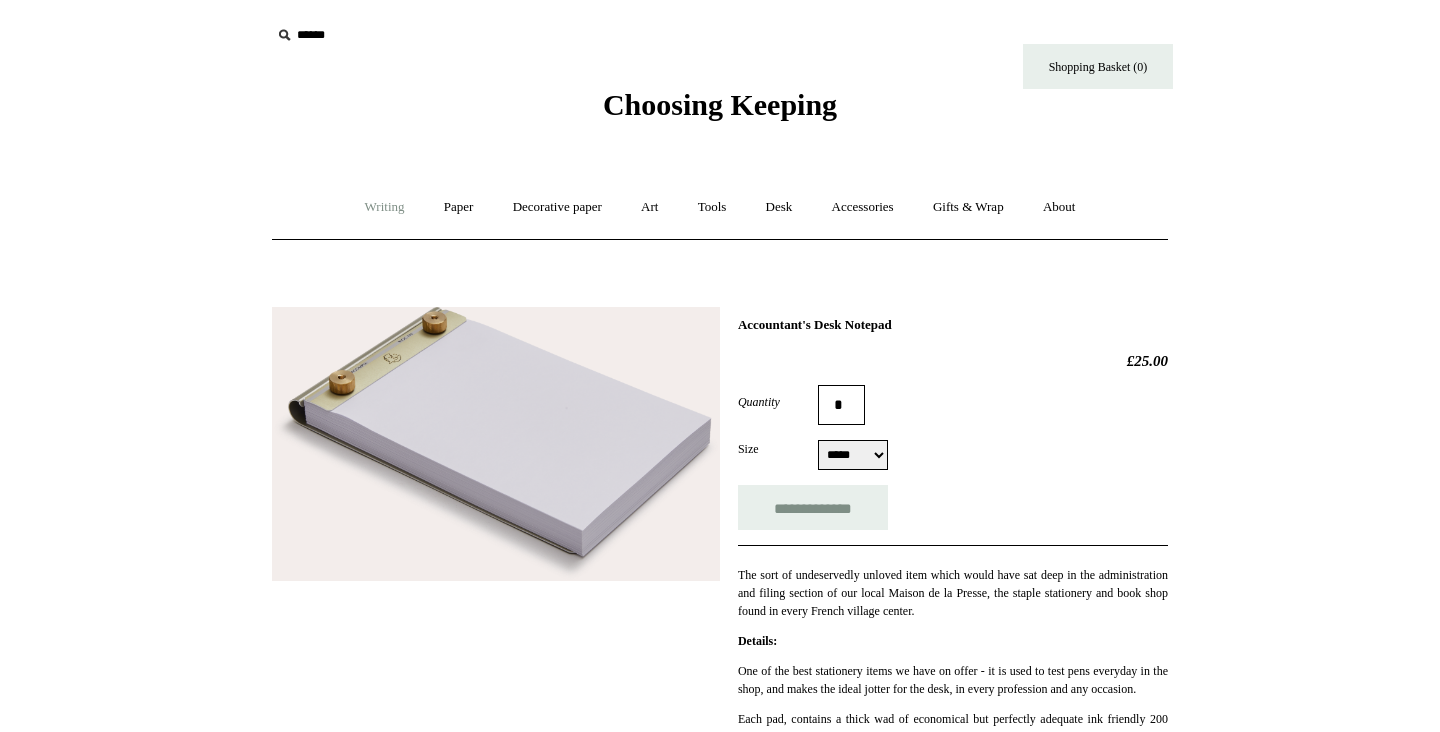 click on "Writing +" at bounding box center [385, 207] 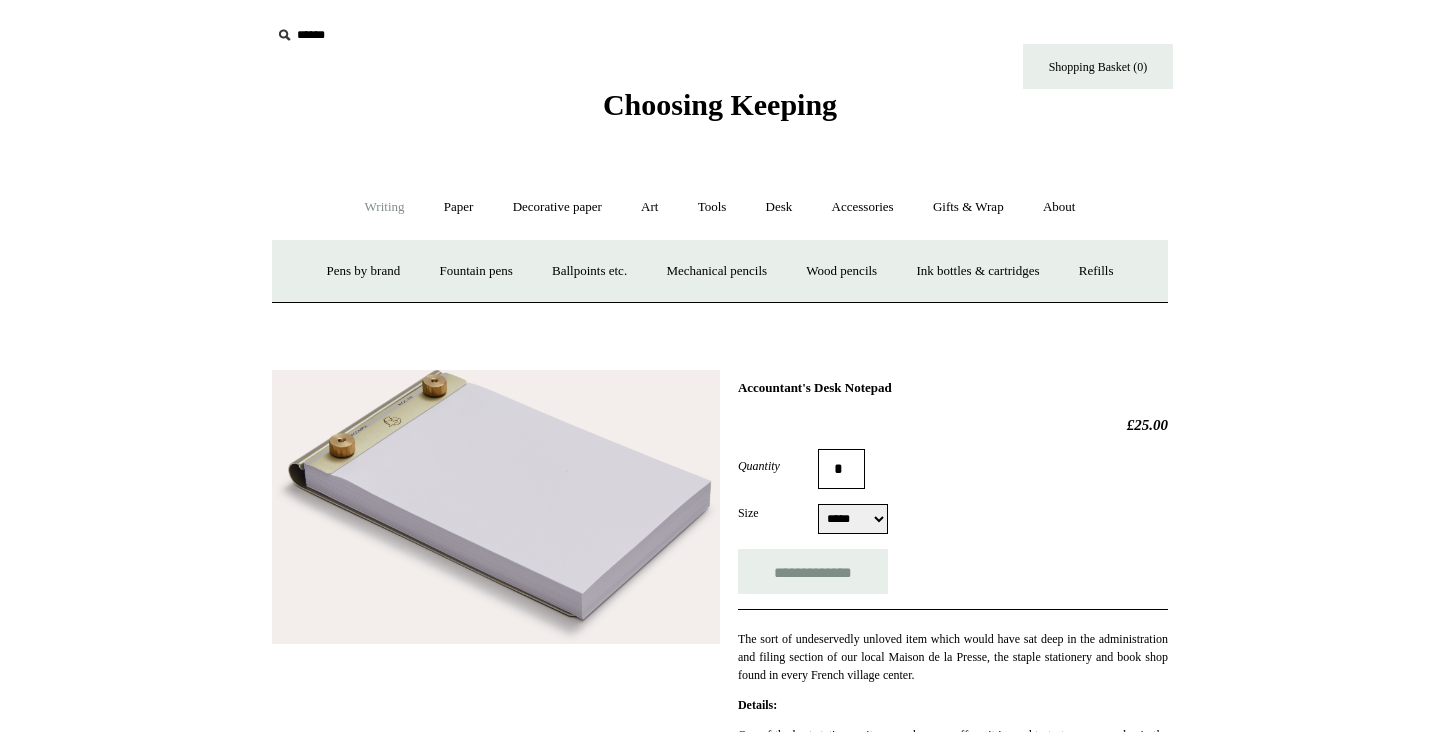 click on "Writing -" at bounding box center [385, 207] 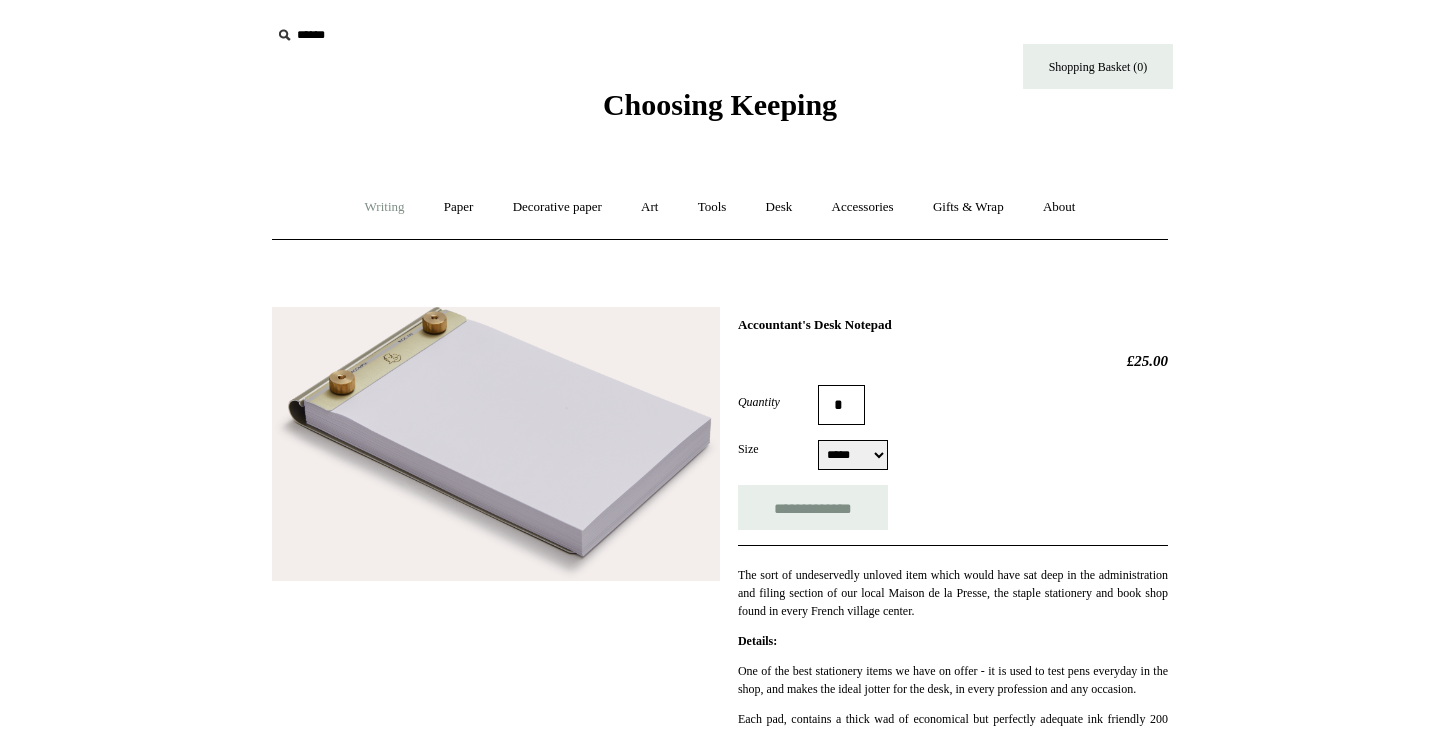click on "Writing +" at bounding box center [385, 207] 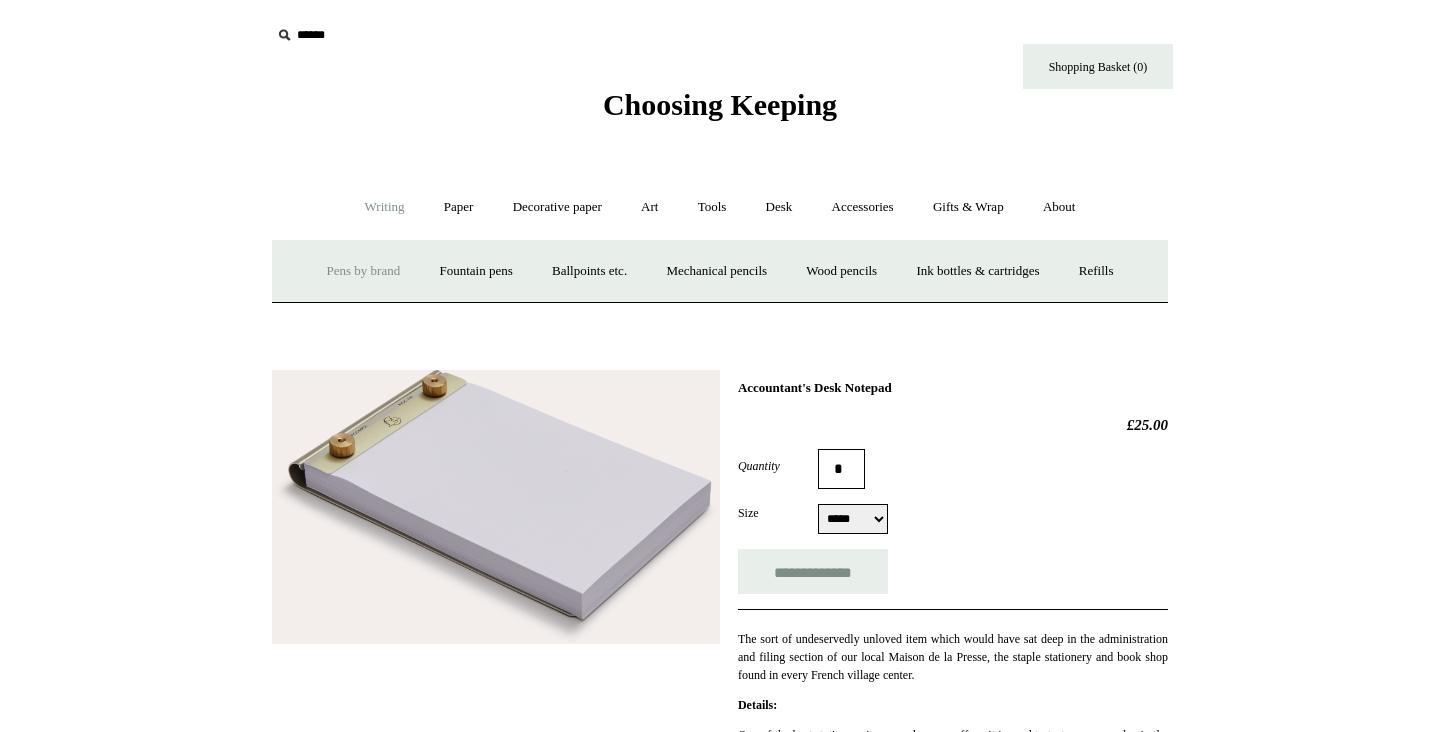 click on "Pens by brand +" at bounding box center (364, 271) 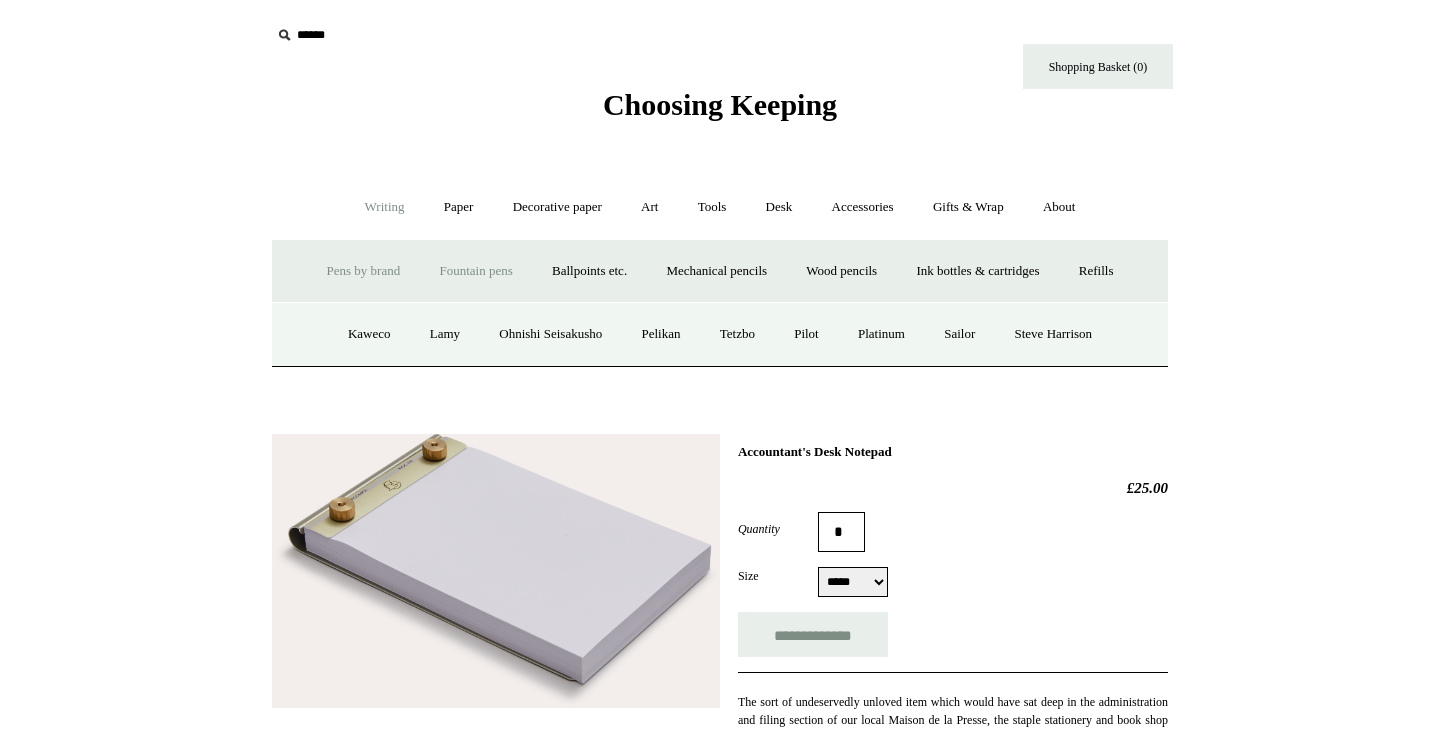 click on "Fountain pens +" at bounding box center (475, 271) 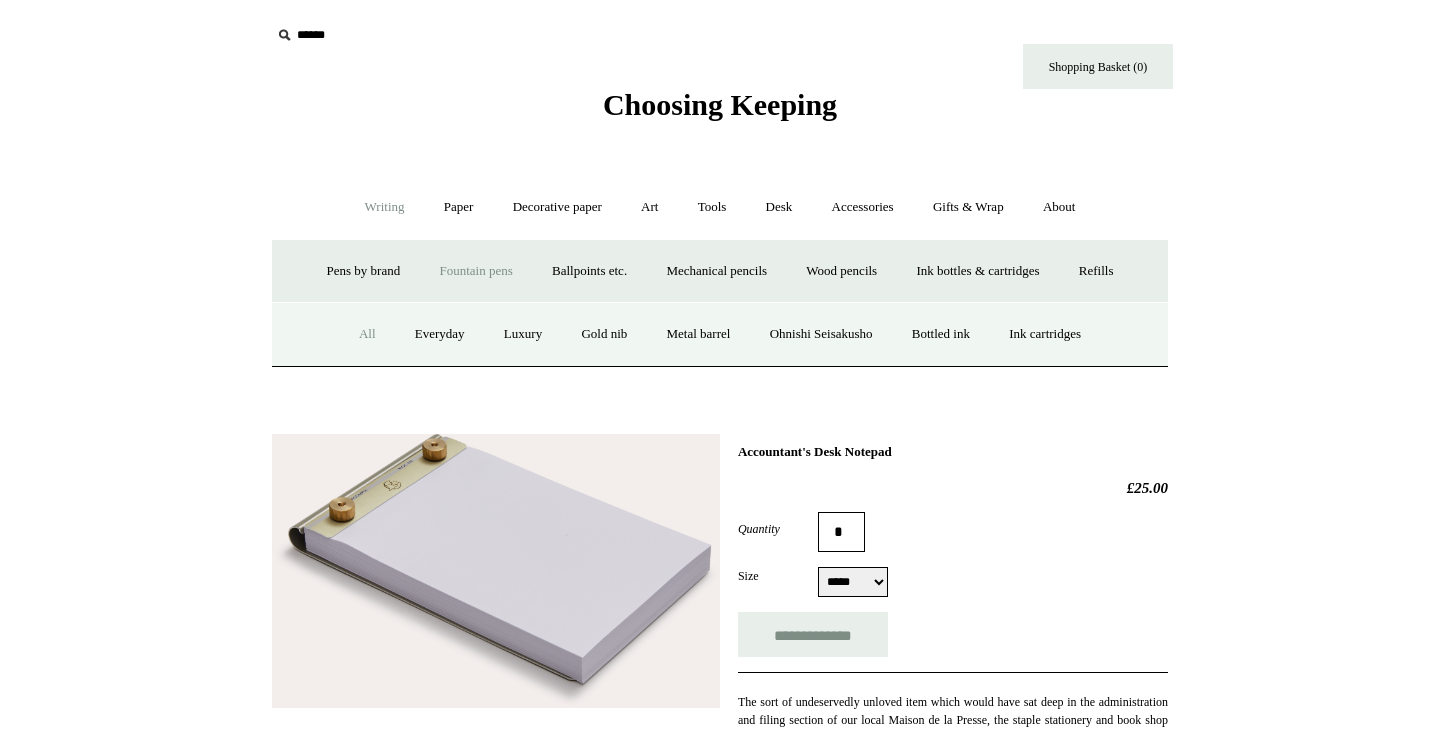 click on "All" at bounding box center (367, 334) 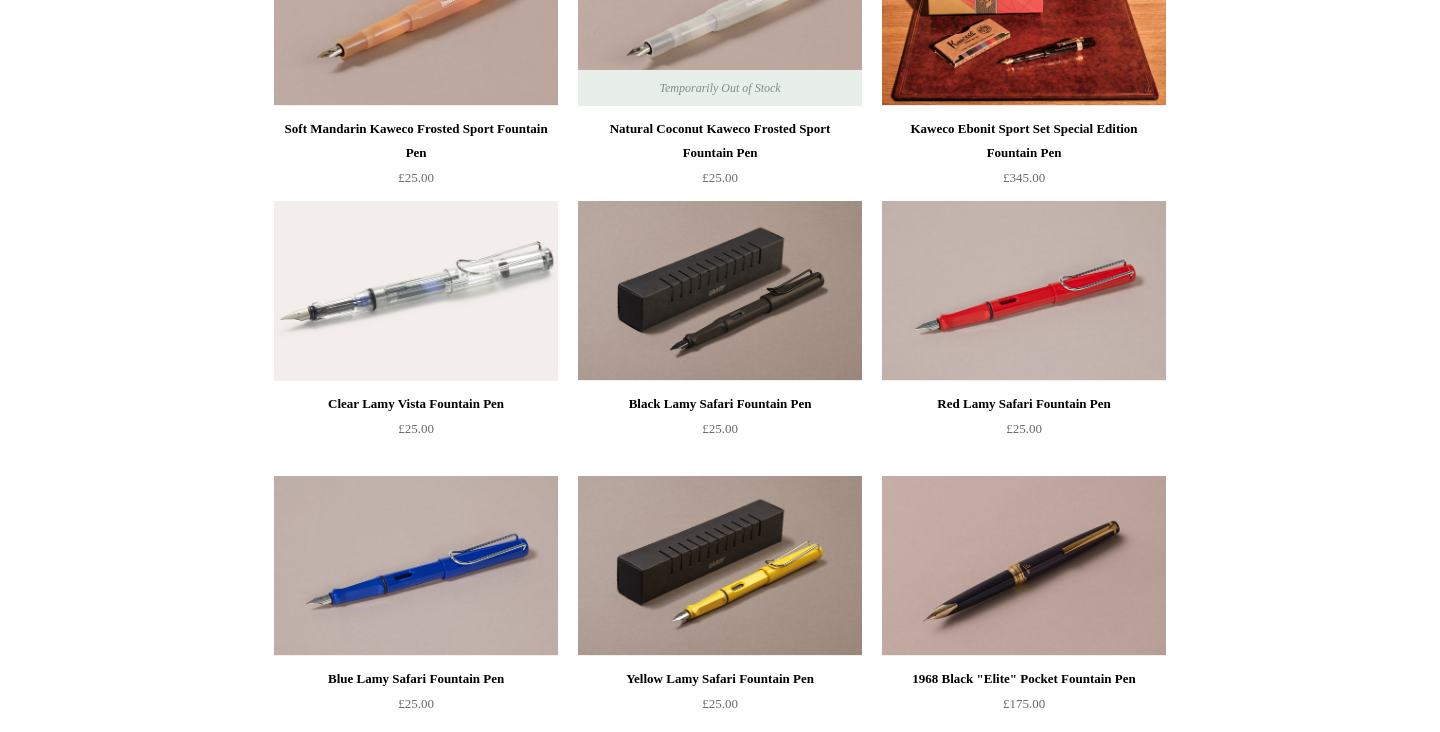 scroll, scrollTop: 1975, scrollLeft: 0, axis: vertical 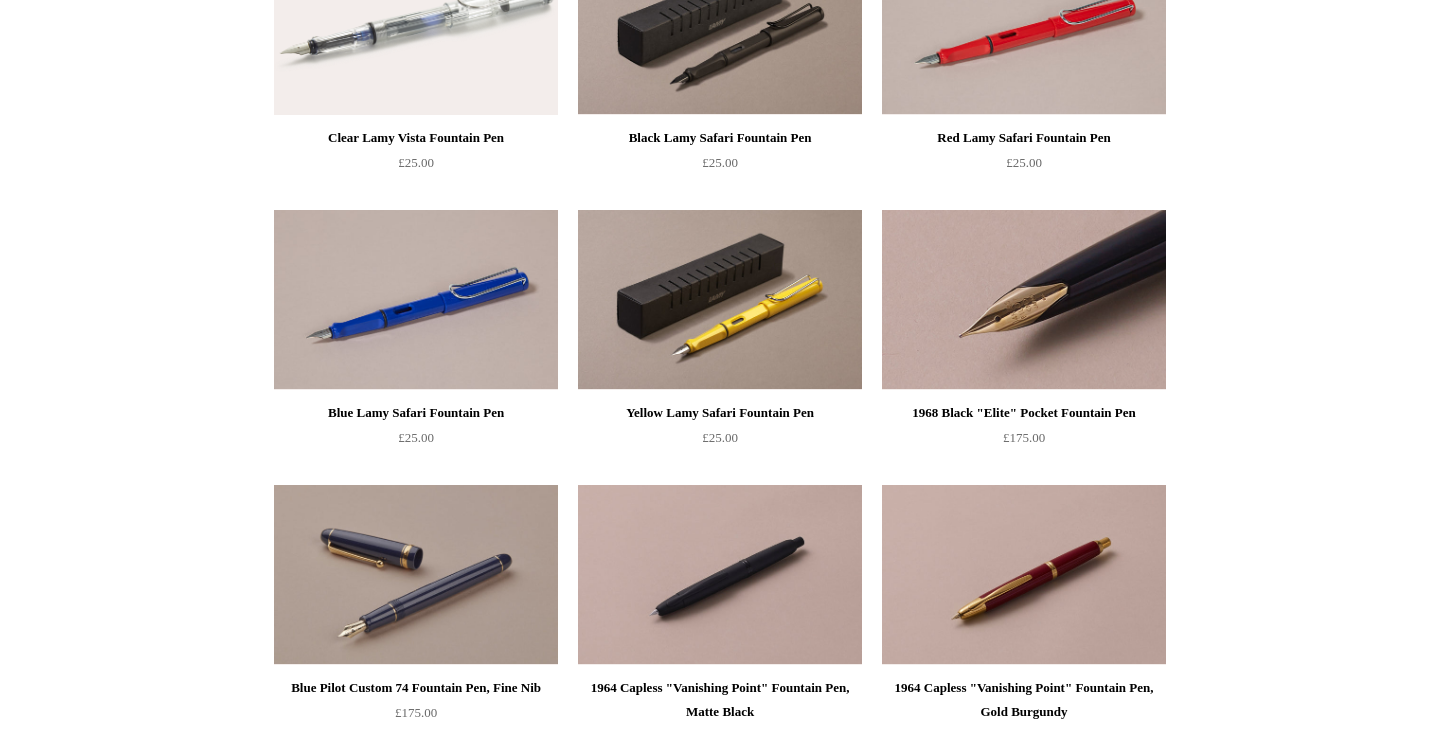 click at bounding box center [1024, 300] 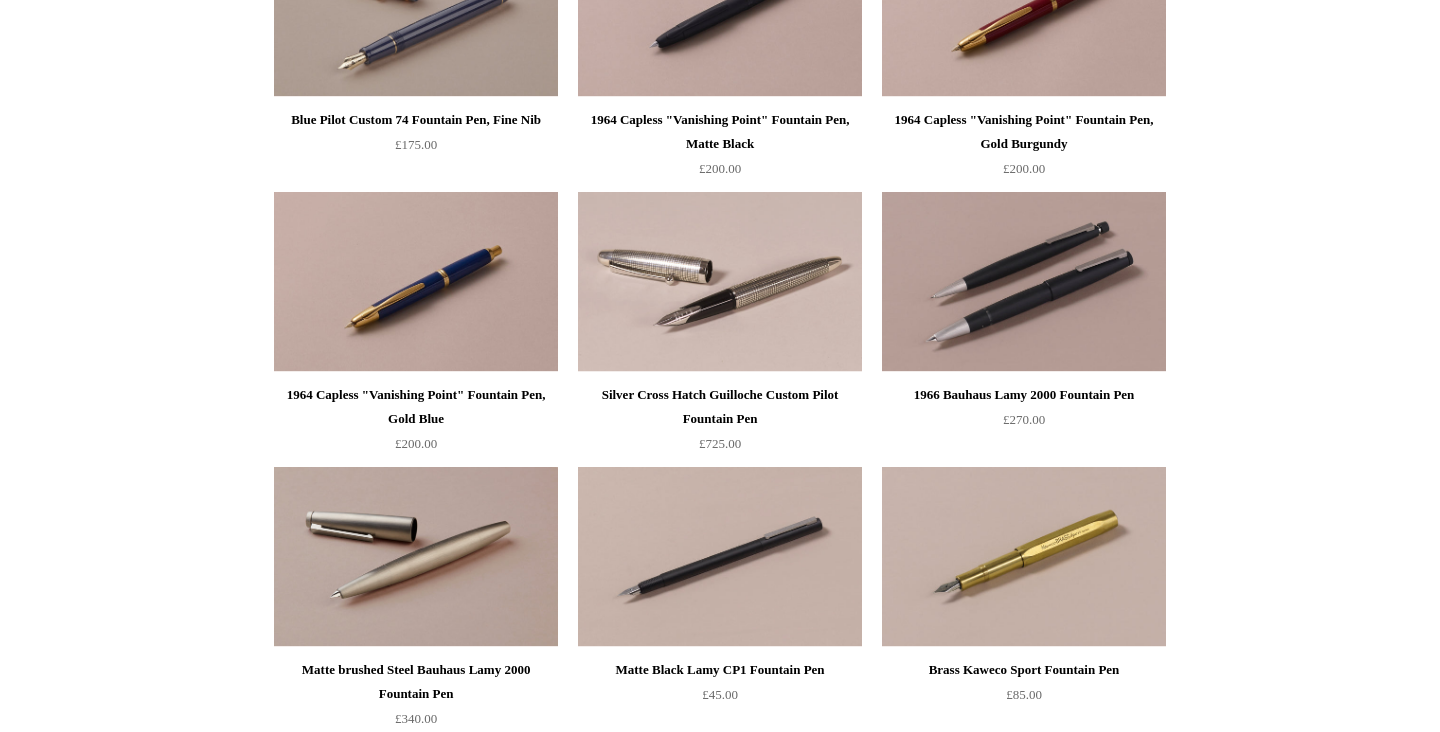 scroll, scrollTop: 2539, scrollLeft: 0, axis: vertical 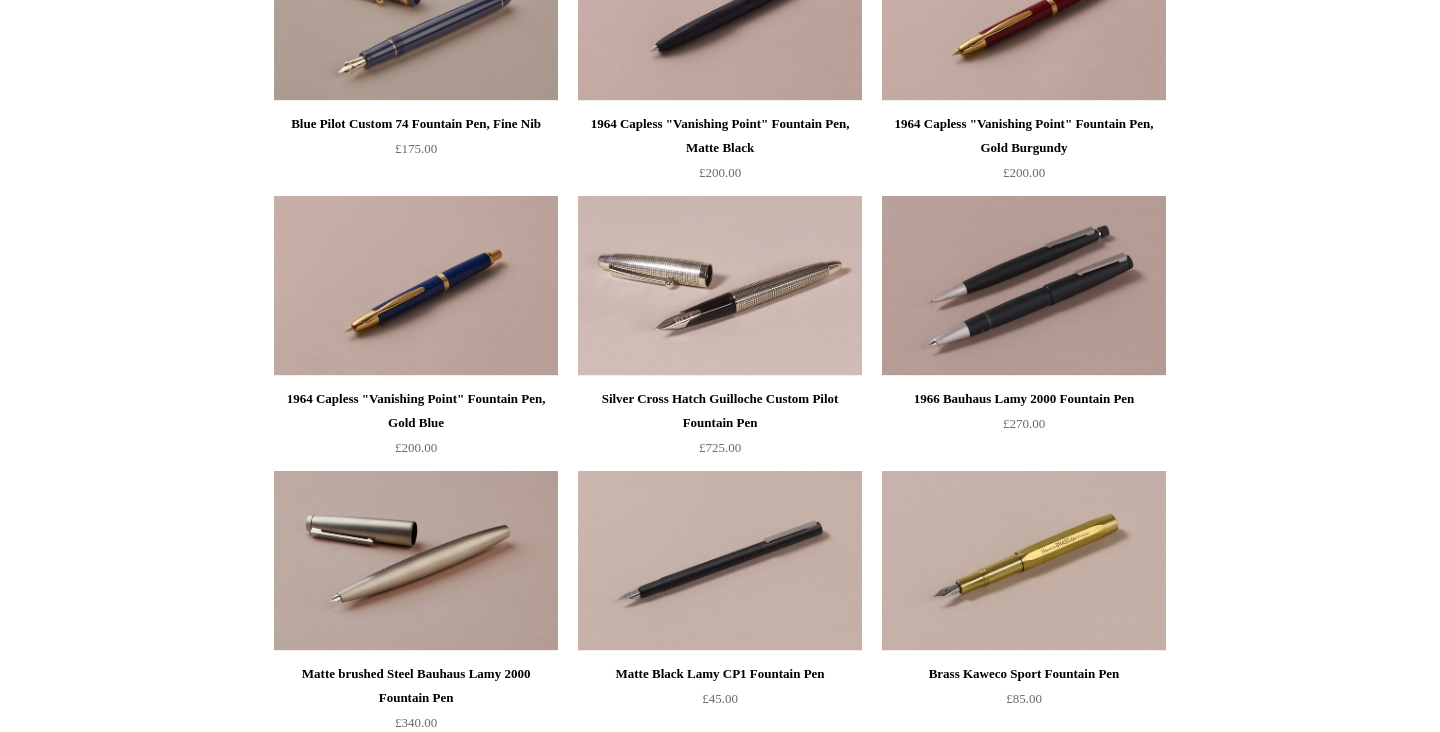 click at bounding box center (1024, 286) 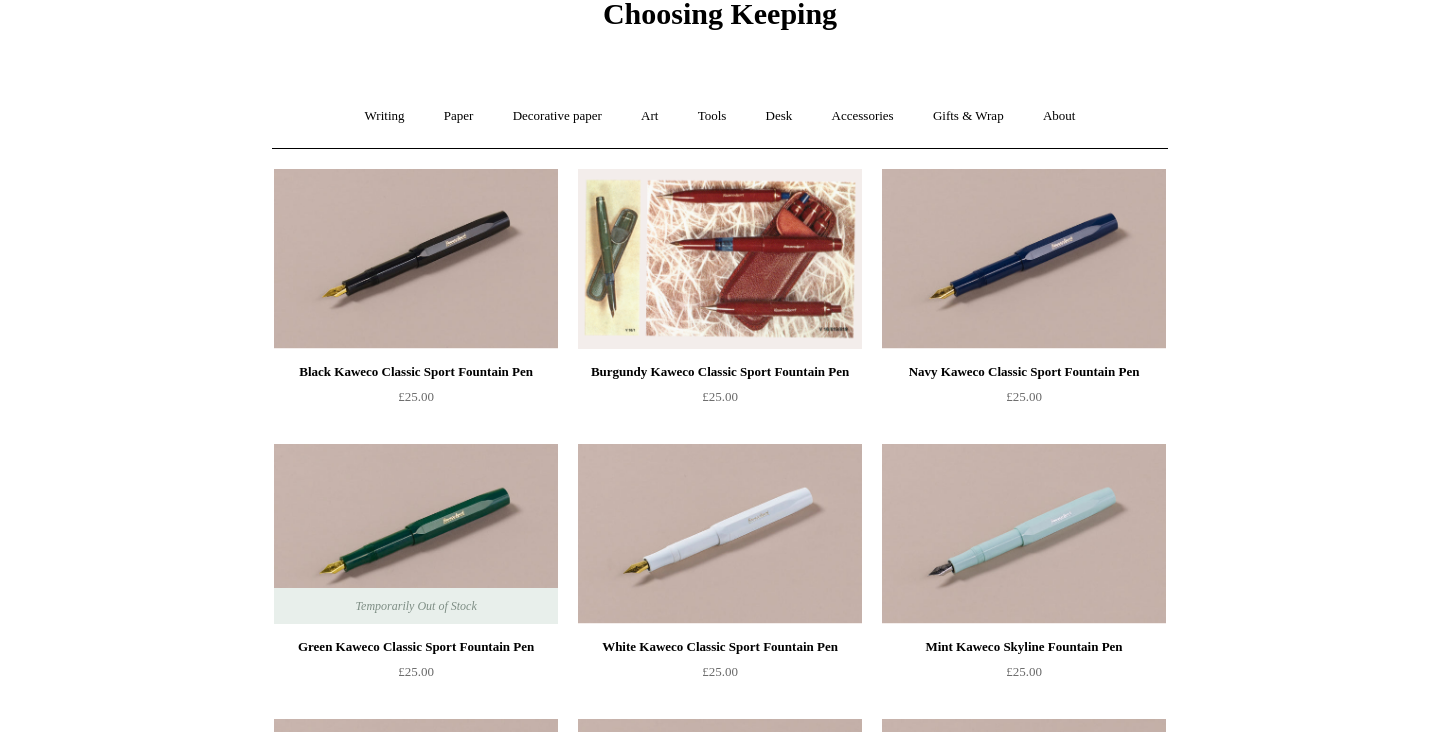 scroll, scrollTop: 0, scrollLeft: 0, axis: both 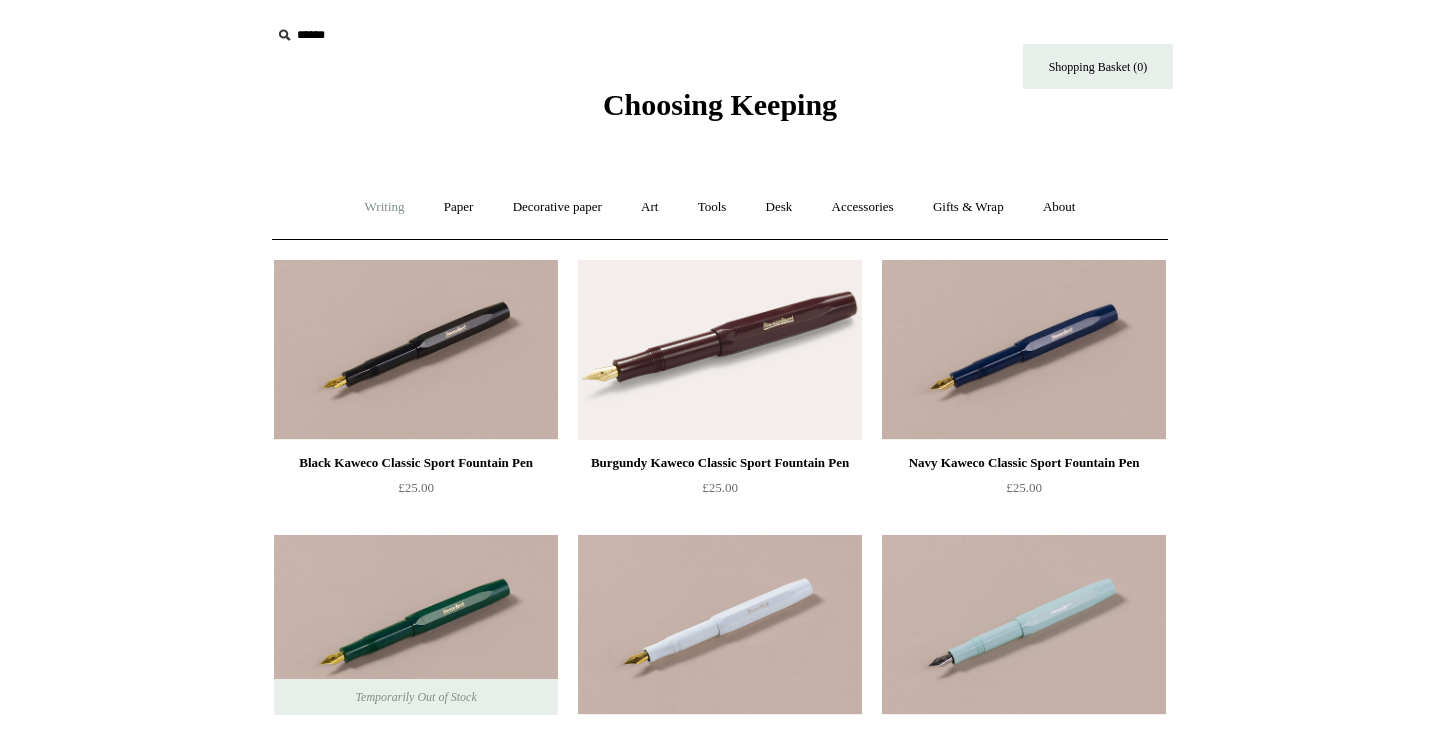 click on "Writing +" at bounding box center (385, 207) 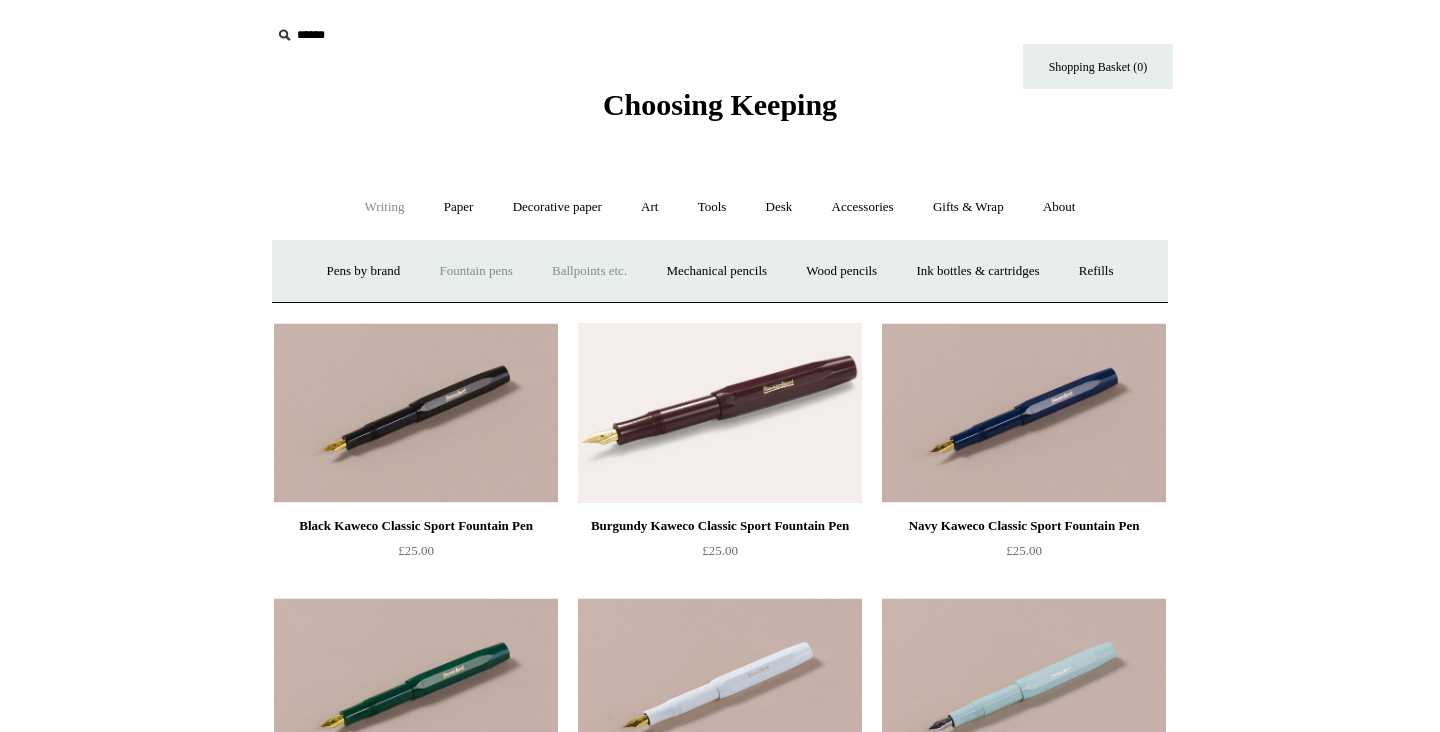click on "Ballpoints etc. +" at bounding box center [589, 271] 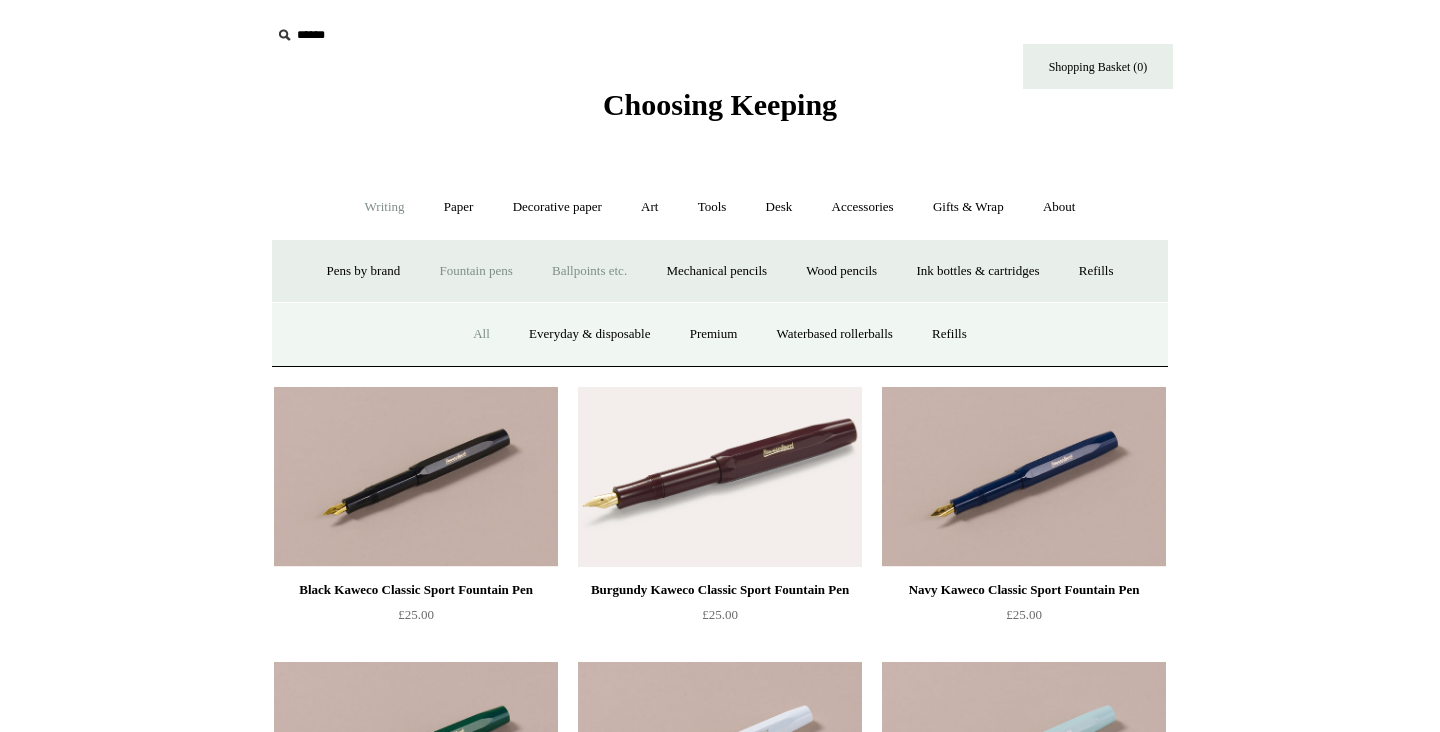 click on "All" at bounding box center [481, 334] 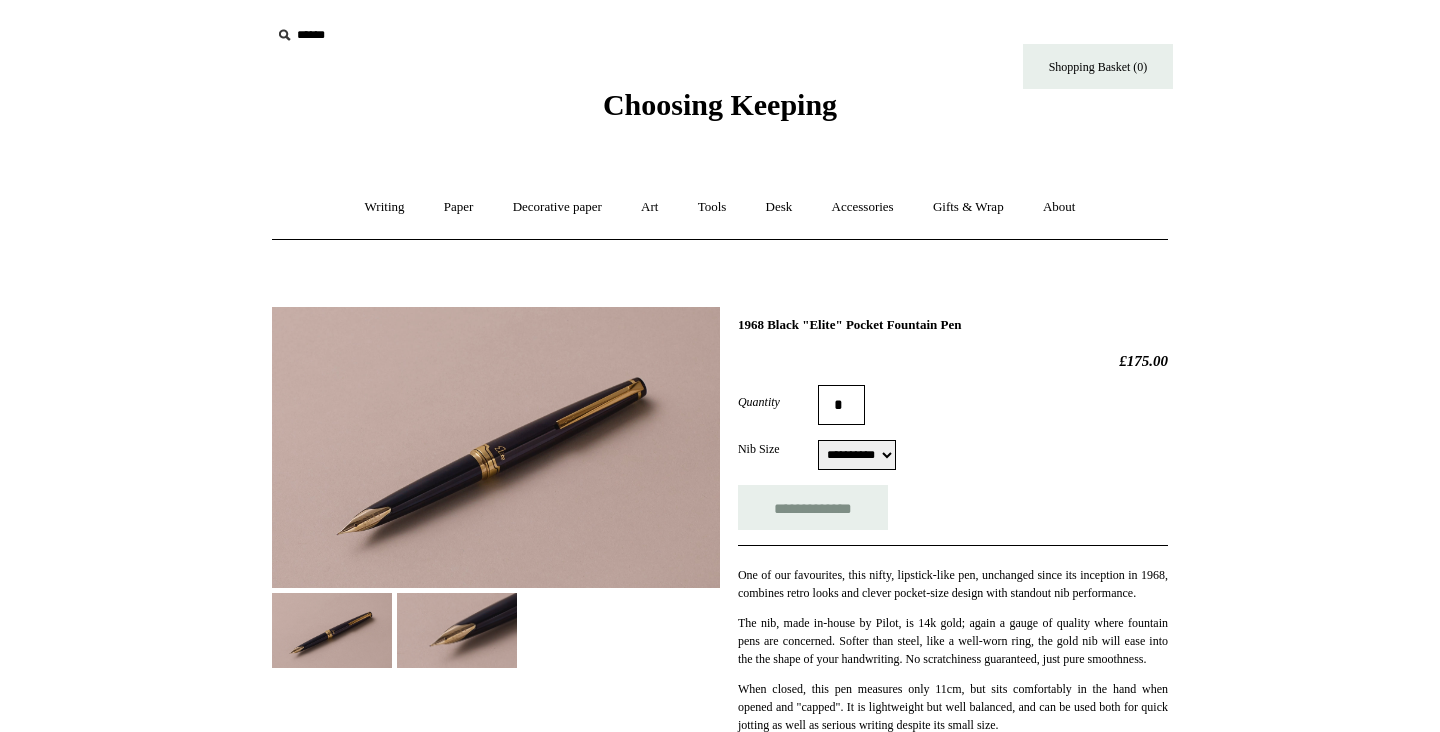 scroll, scrollTop: 0, scrollLeft: 0, axis: both 